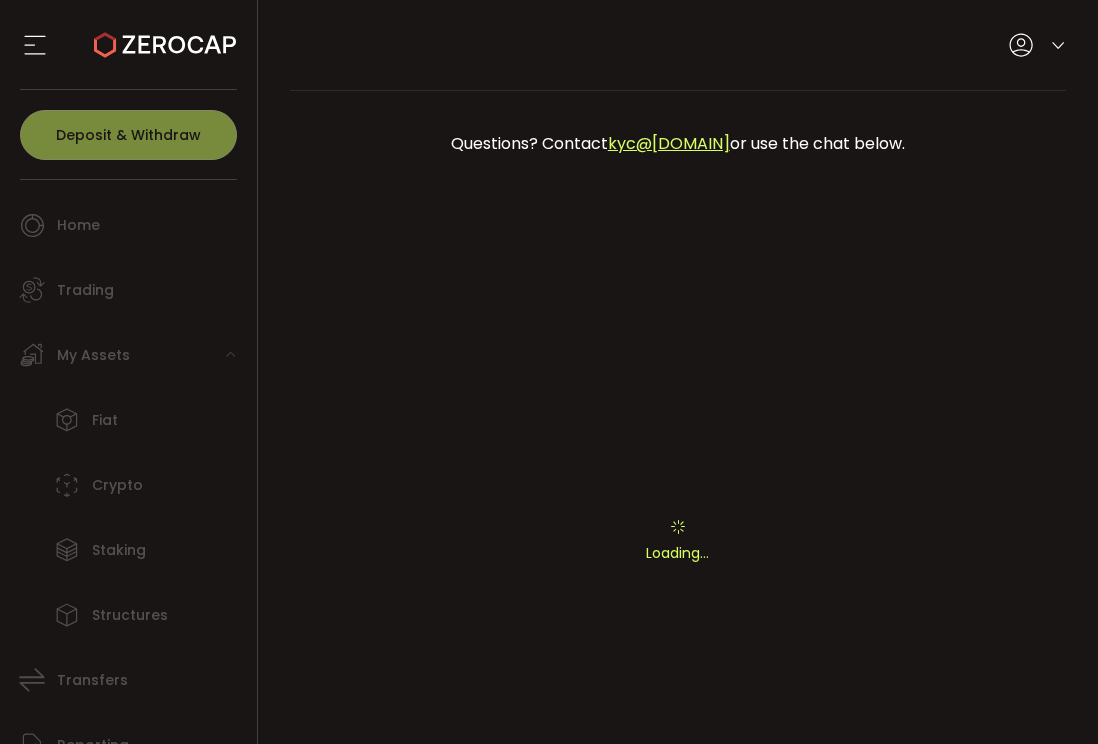 scroll, scrollTop: 0, scrollLeft: 0, axis: both 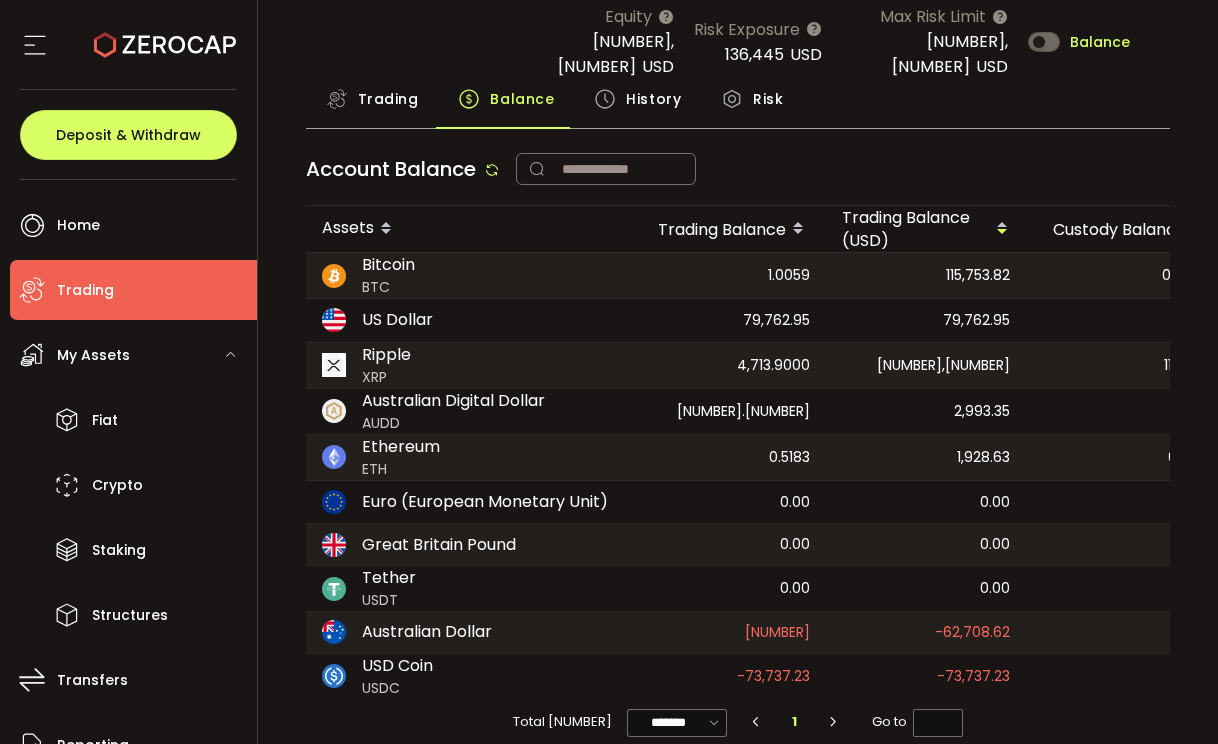 click on "History" at bounding box center [653, 99] 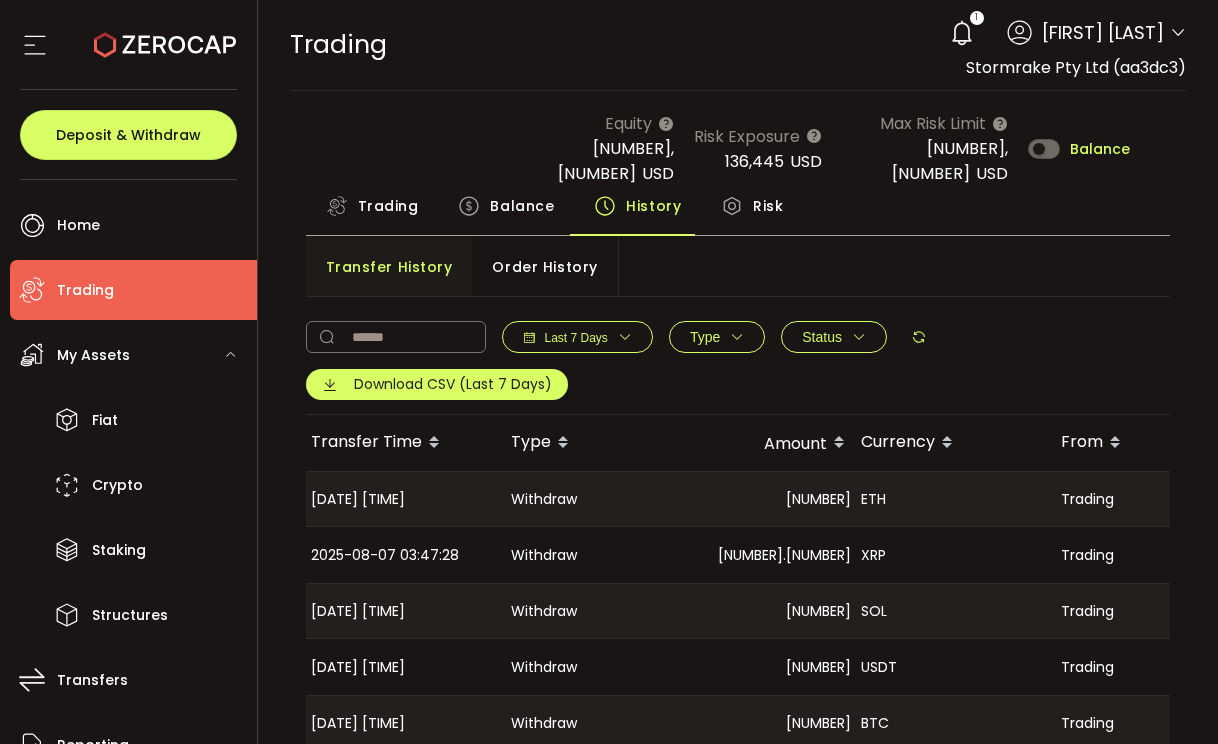 scroll, scrollTop: 0, scrollLeft: 36, axis: horizontal 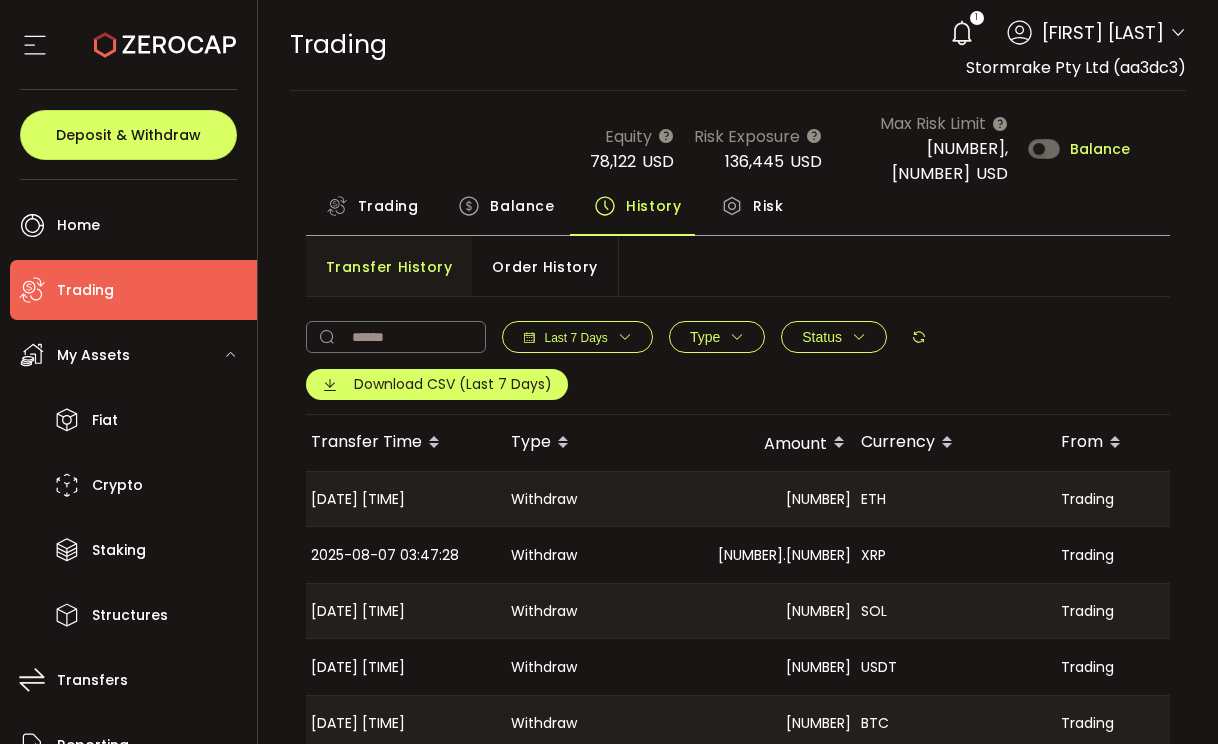 click on "Balance" at bounding box center (522, 206) 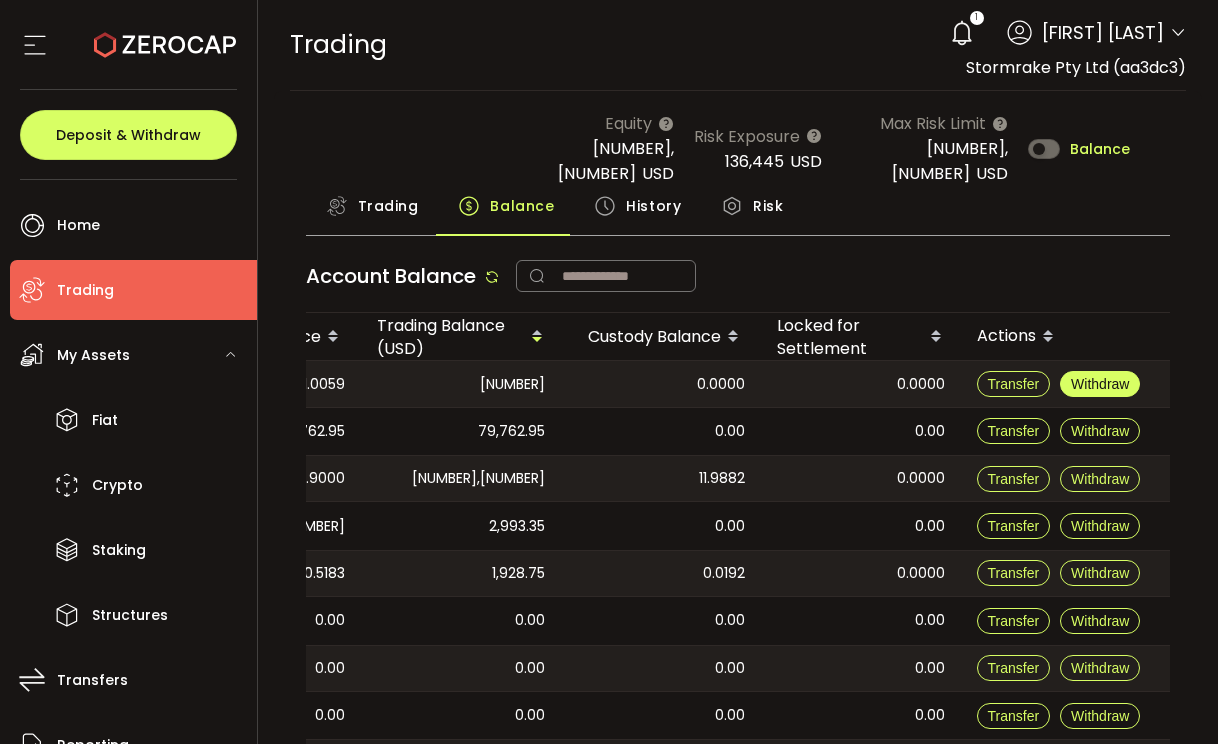 click on "Withdraw" at bounding box center [1100, 384] 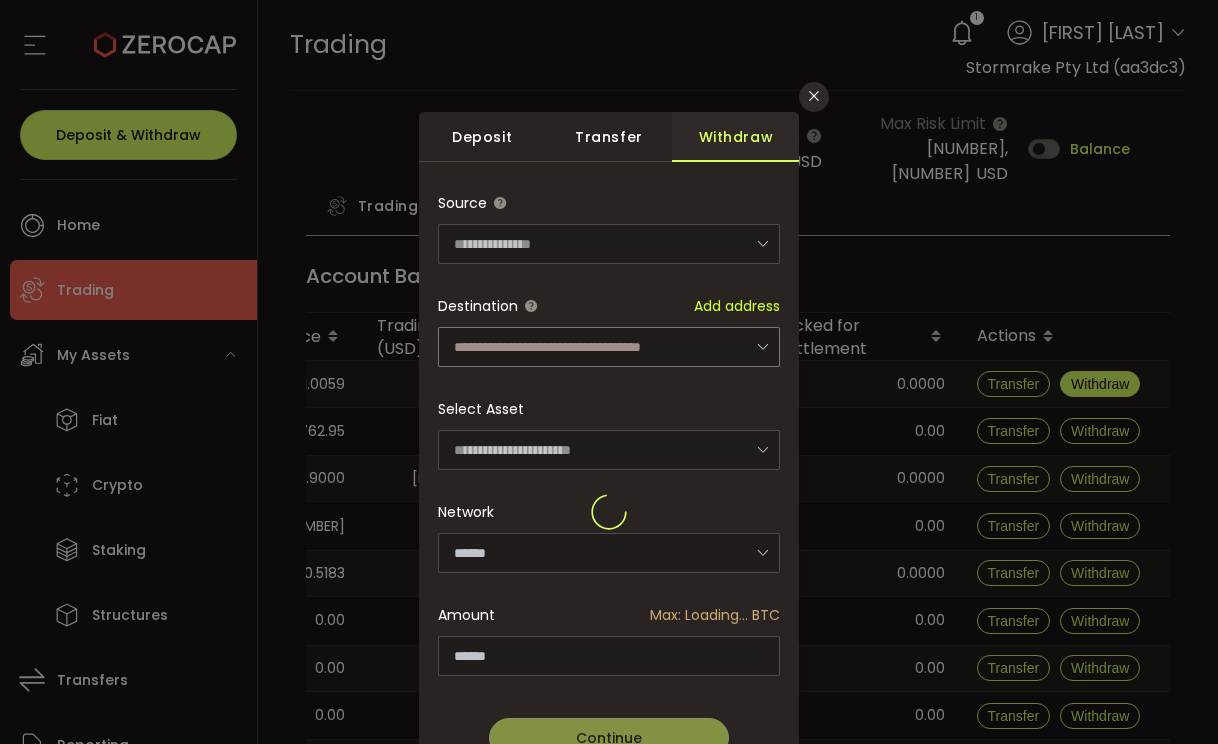 type on "*******" 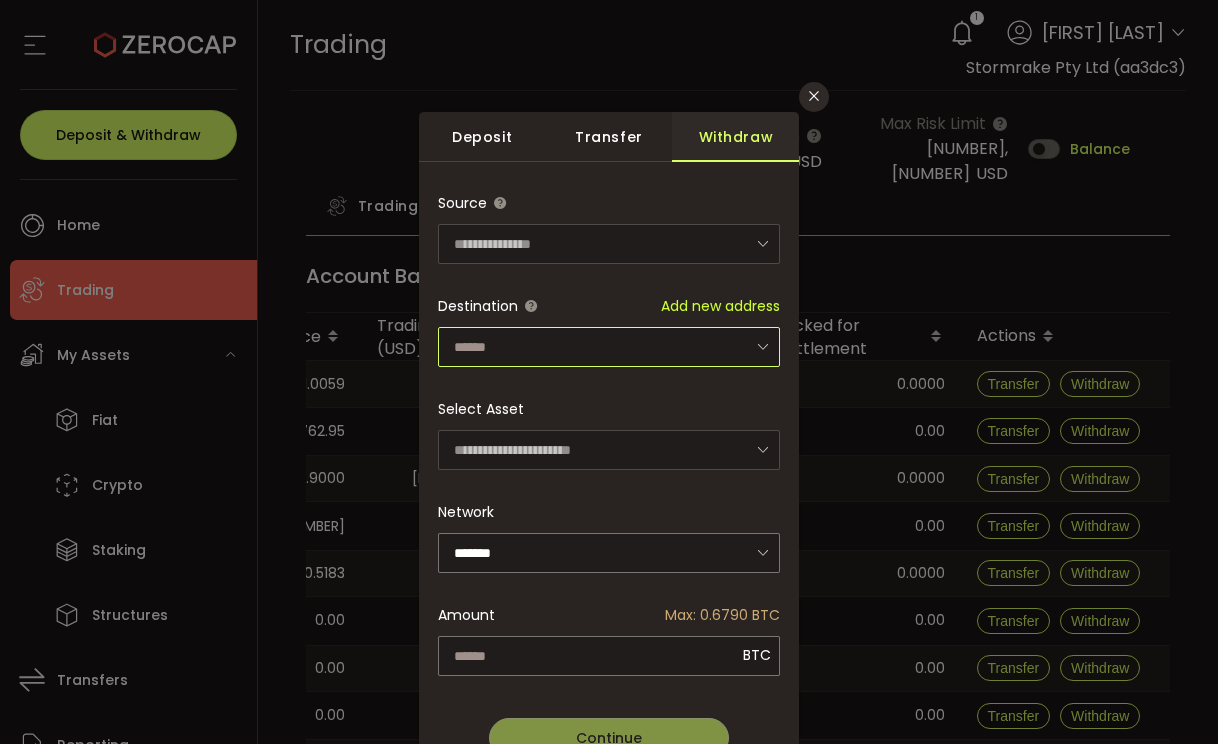 click at bounding box center [609, 347] 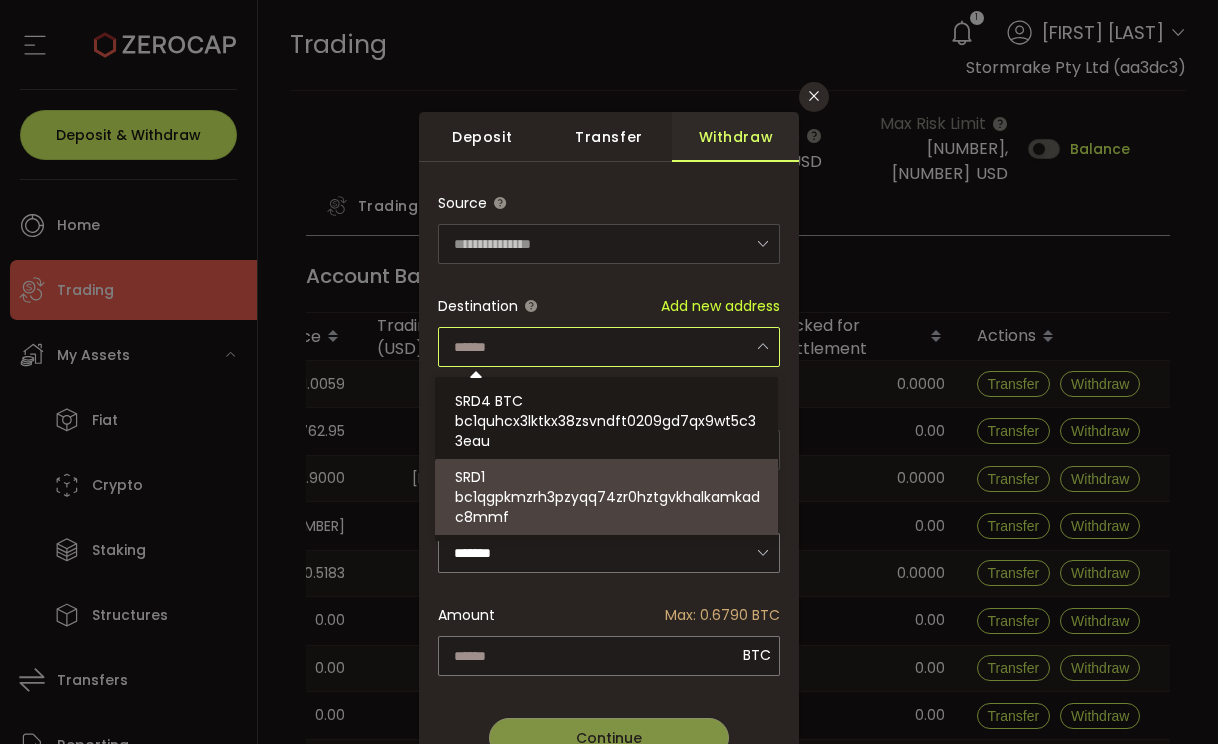 click on "bc1qgpkmzrh3pzyqq74zr0hztgvkhalkamkadc8mmf" at bounding box center (609, 507) 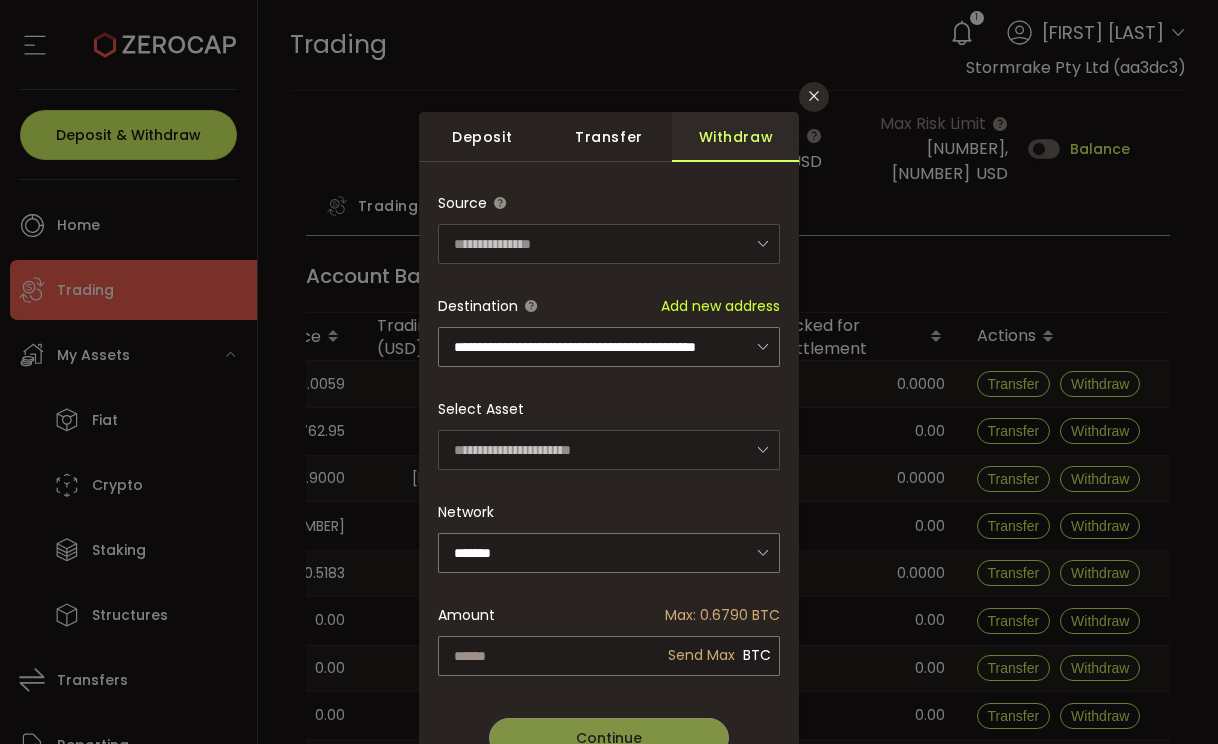 click on "Max: [NUMBER] BTC
Send Max BTC New Net Equity: [NUMBER] USD
The maximum amount will be withdrawn while keeping
your account in positive net equity. The withdrawn amount
may be slightly different from the amount shown on screen.
Continue
Verify
Go Back
Submit
Need help?
Let's chat" at bounding box center [609, 511] 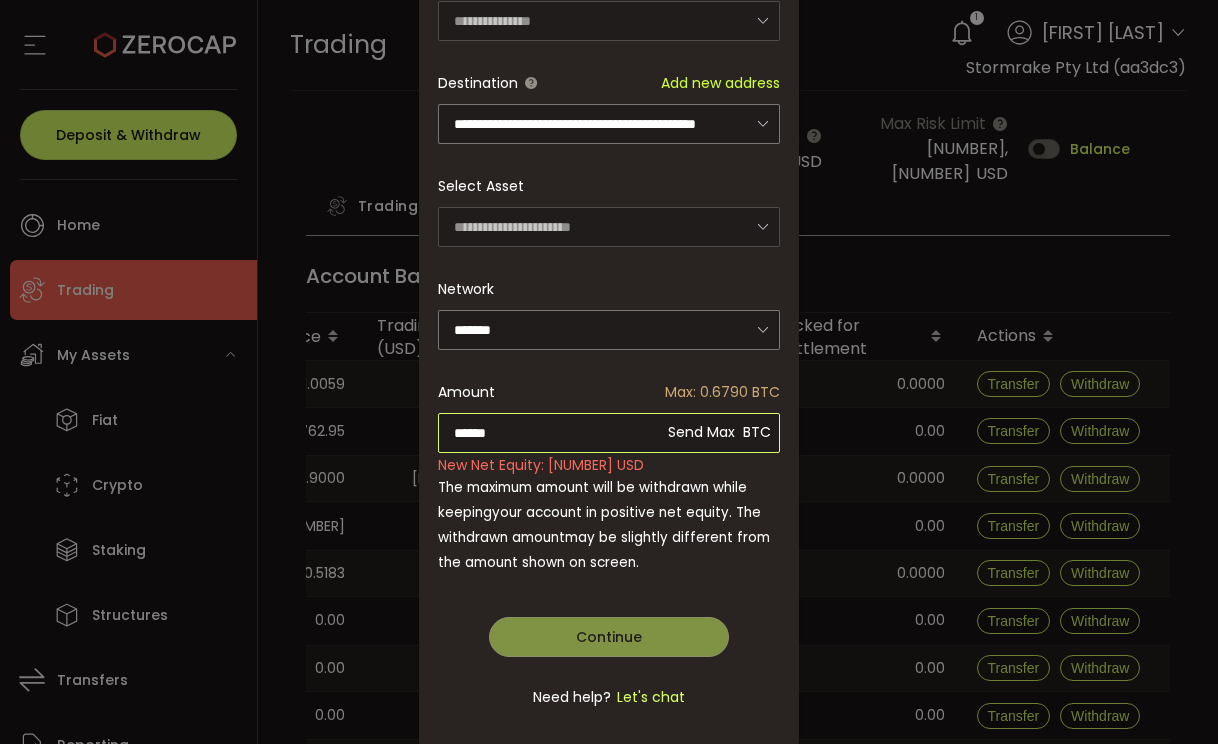 click on "******" at bounding box center [609, 433] 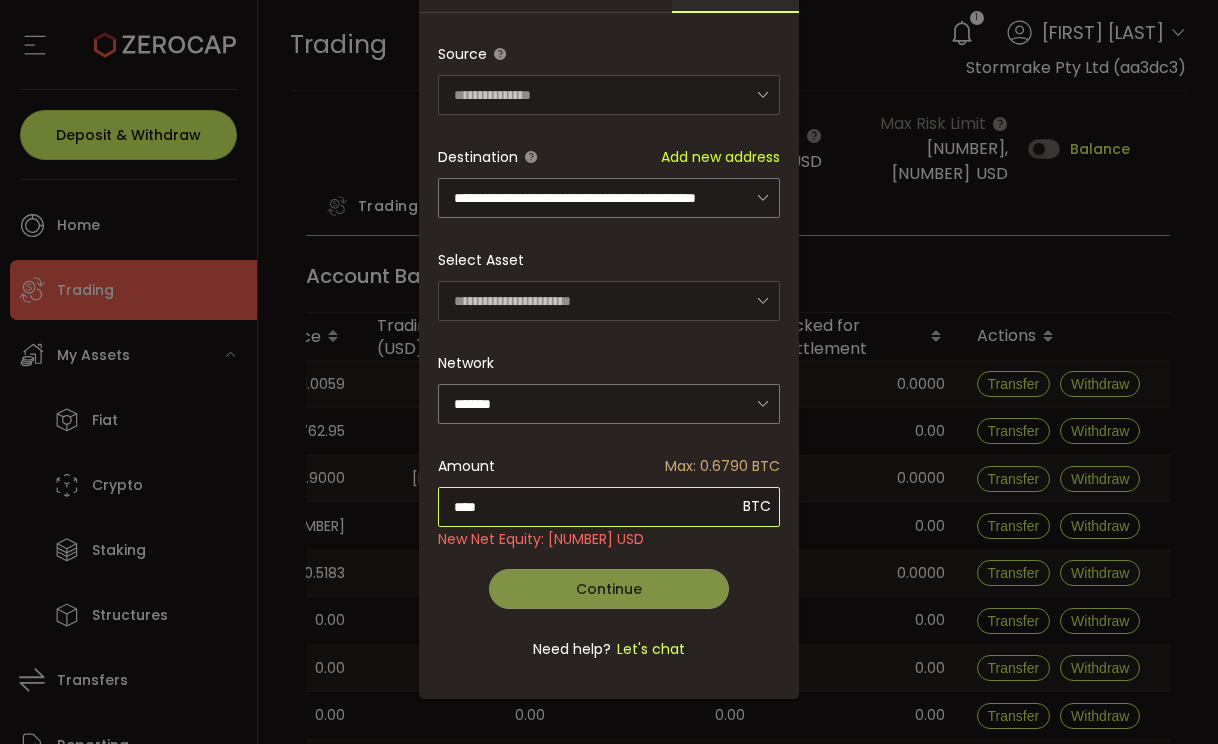 type on "****" 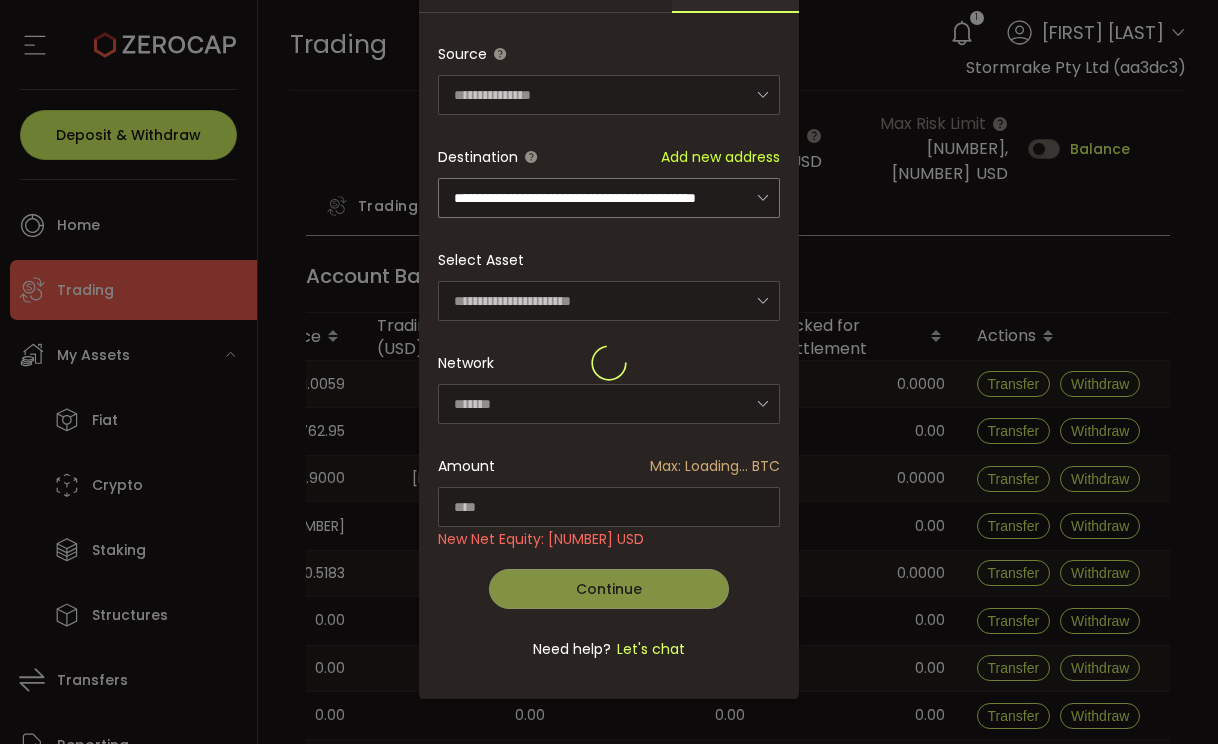 click on "**********" at bounding box center (609, 362) 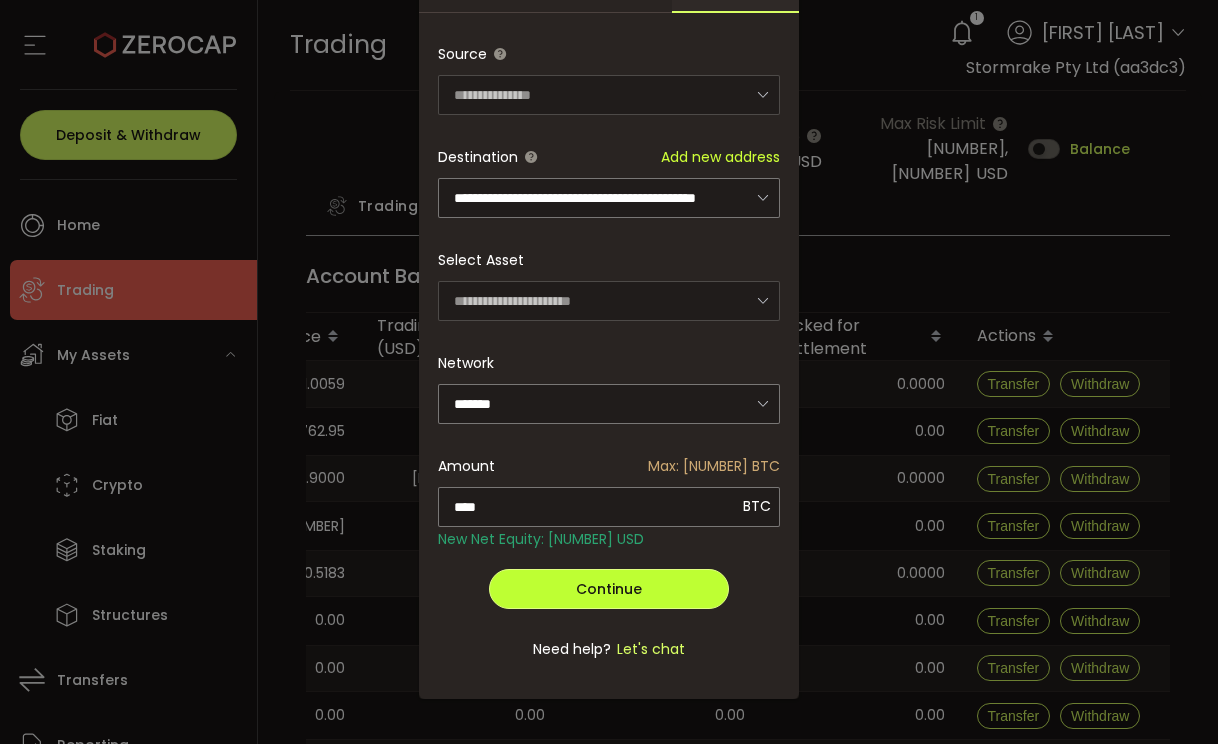 click on "Continue" at bounding box center (609, 589) 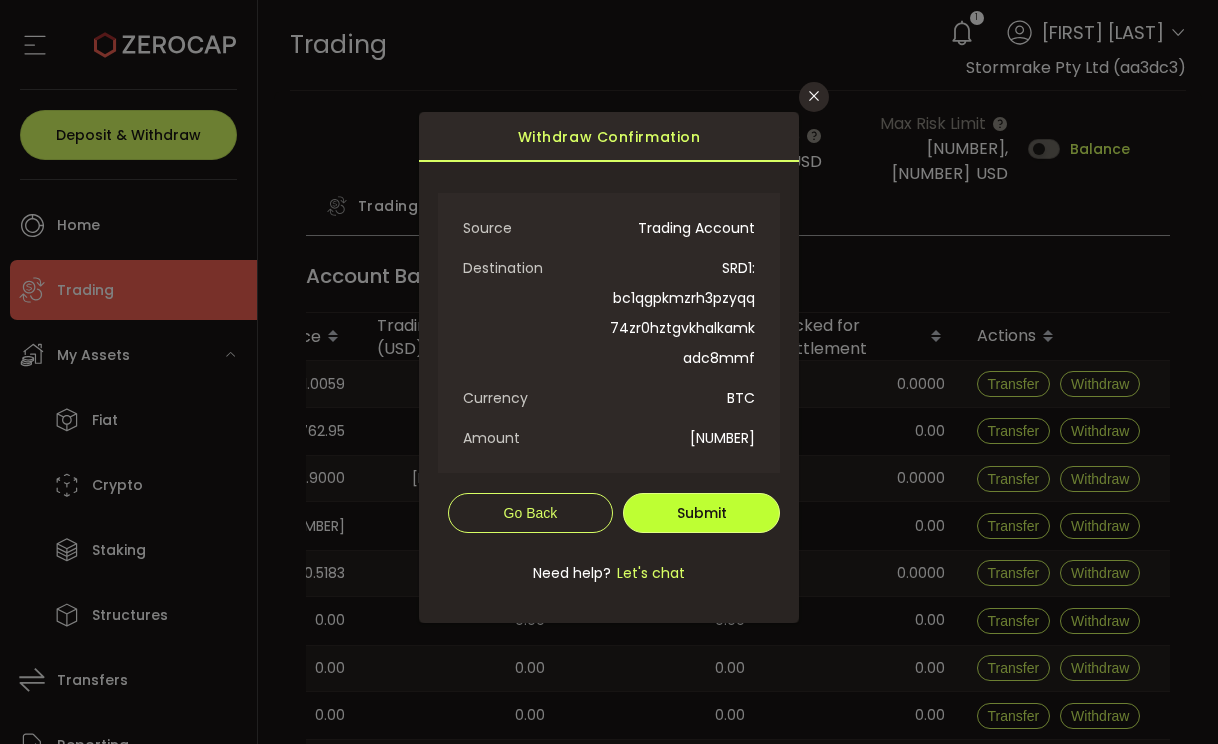 click on "Submit" at bounding box center [702, 513] 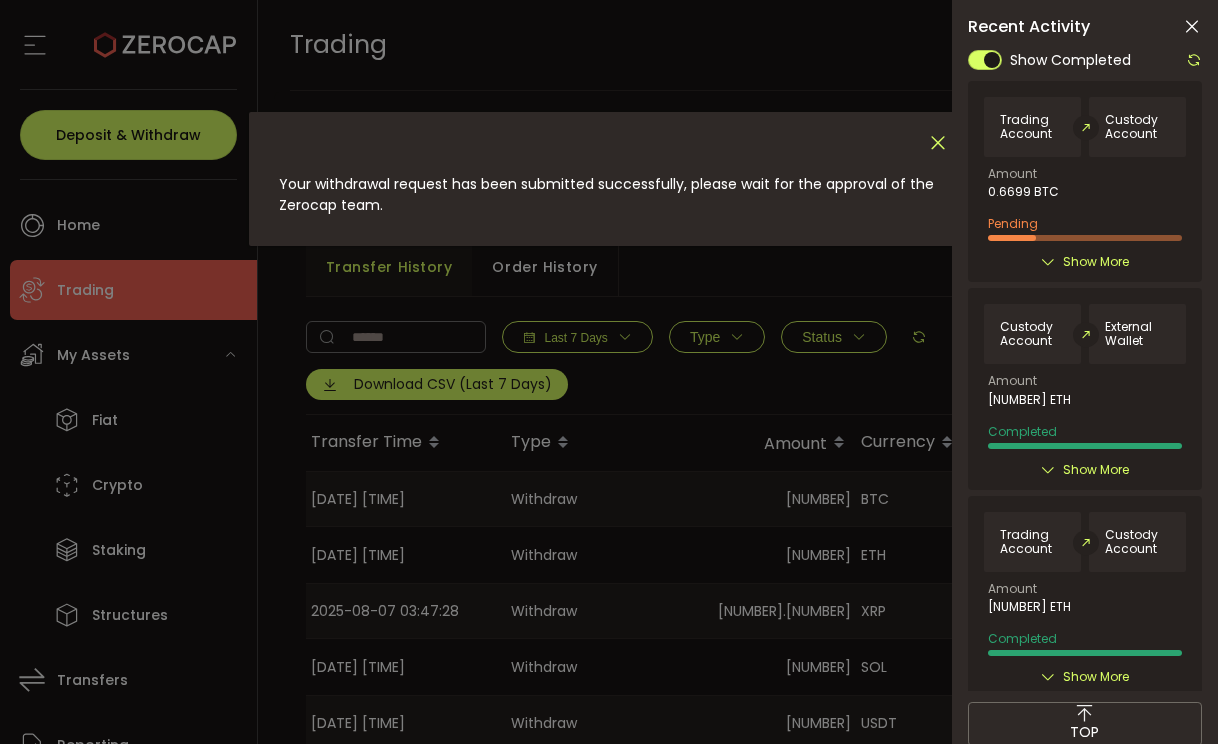 click at bounding box center (938, 143) 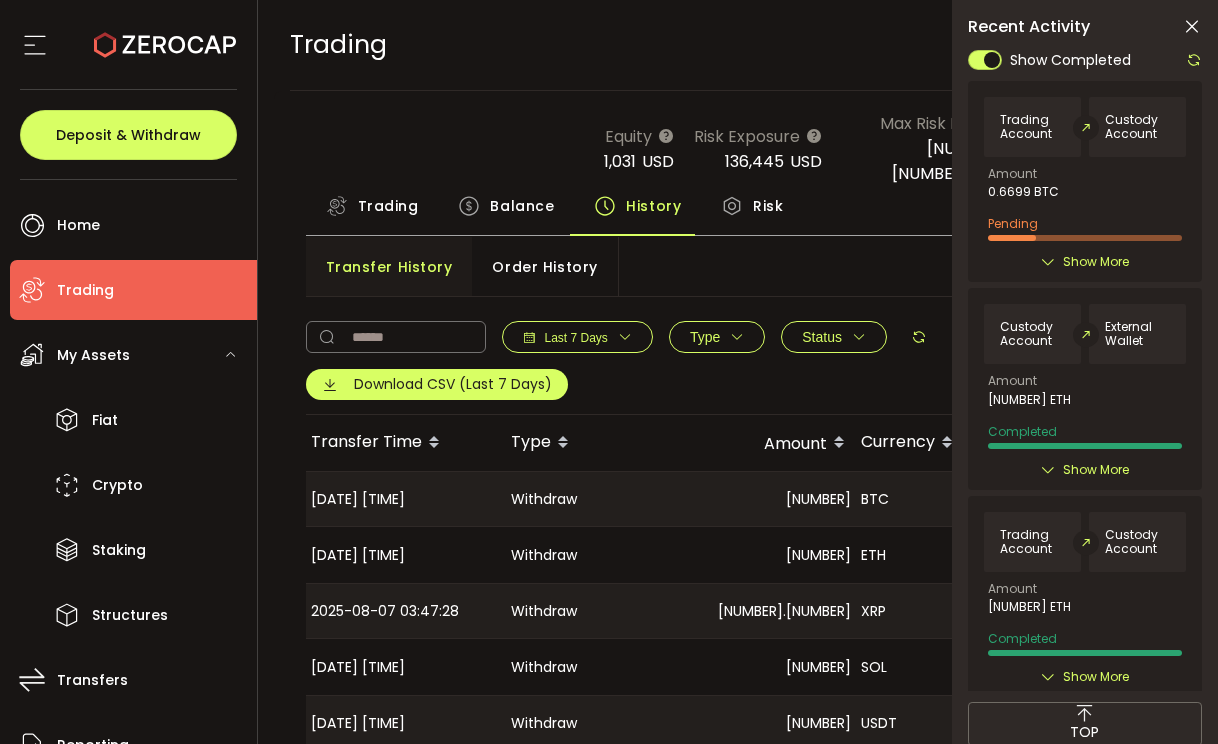 click at bounding box center [1192, 27] 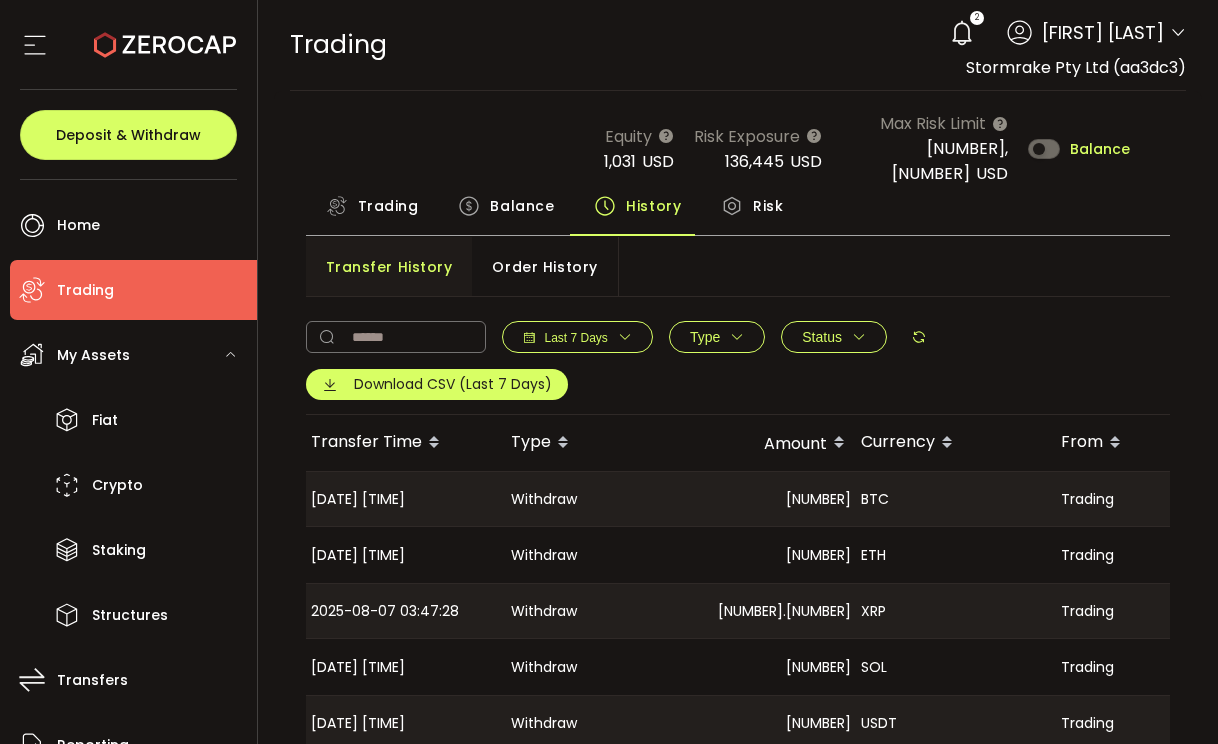 click on "Balance" at bounding box center (522, 206) 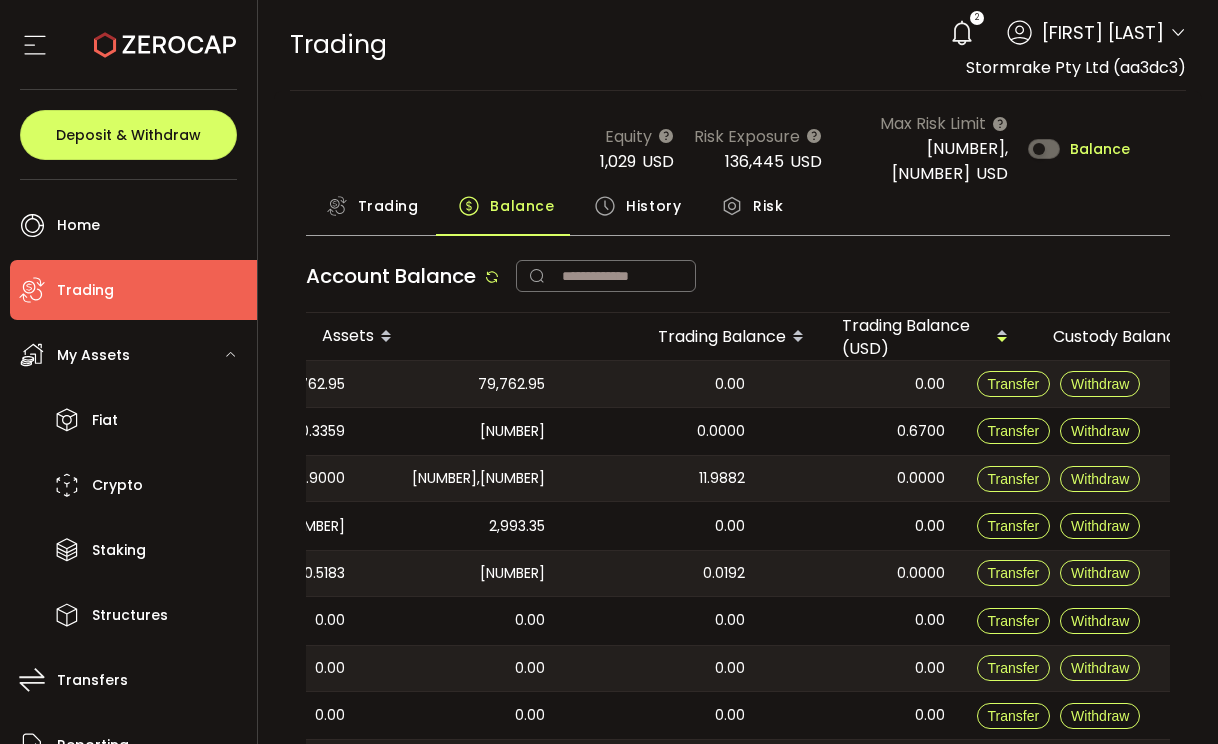 click on "History" at bounding box center [653, 206] 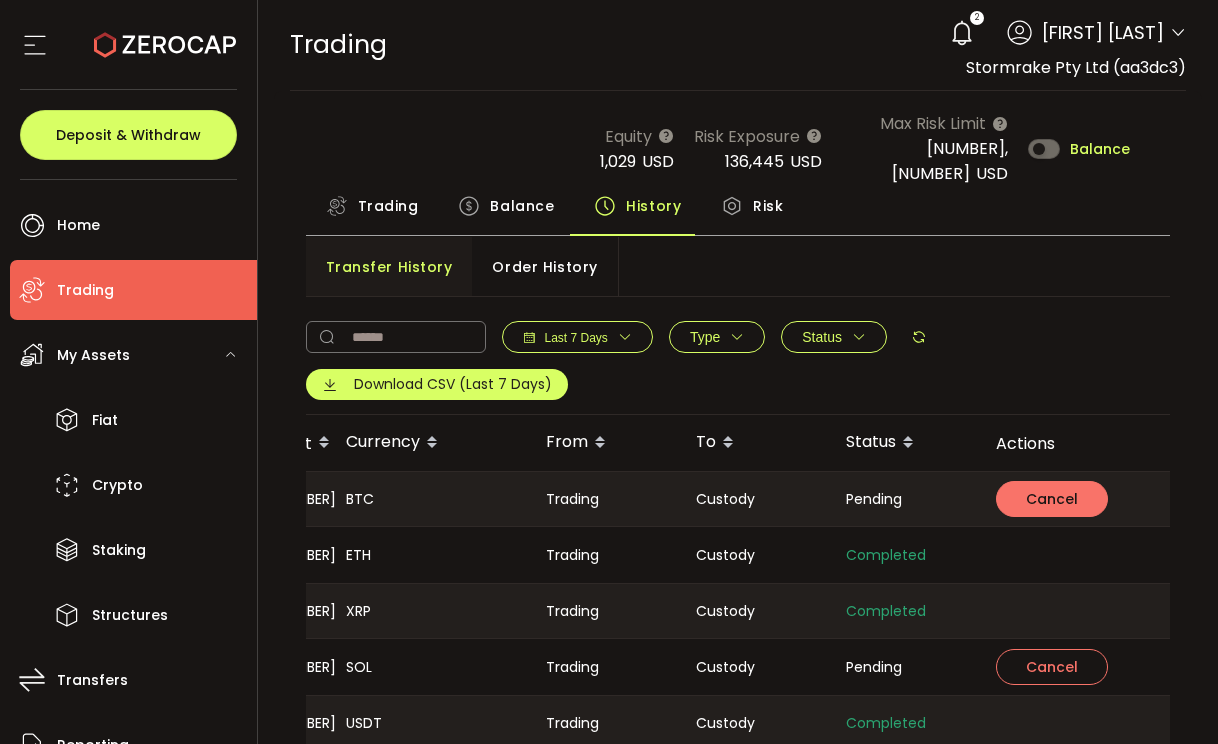 click on "Cancel" at bounding box center [1052, 499] 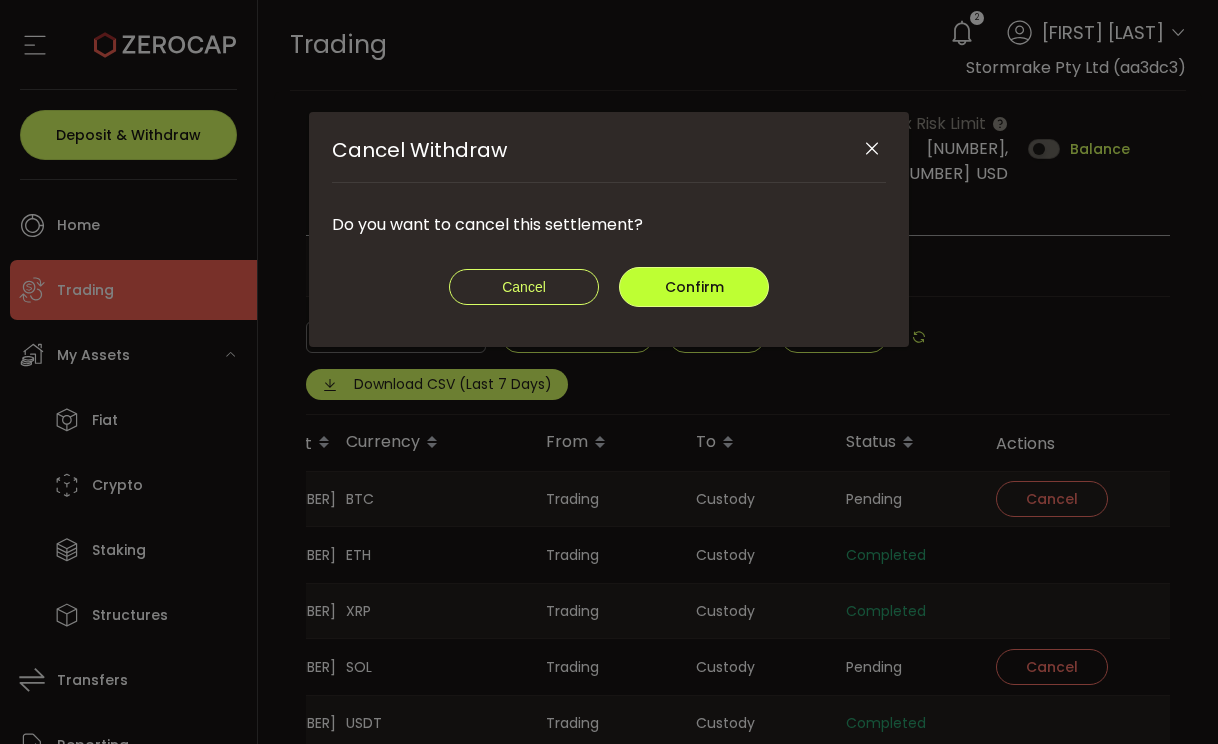 click on "Confirm" at bounding box center (694, 287) 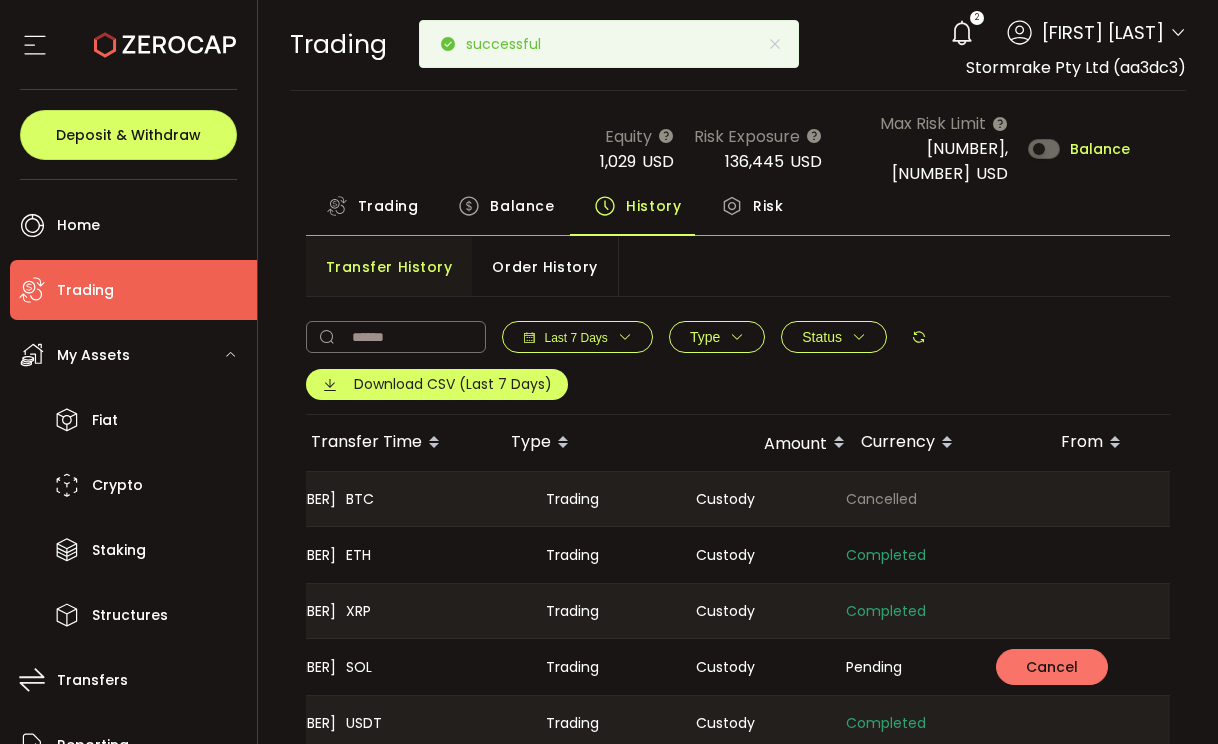 click on "Cancel" at bounding box center (1052, 667) 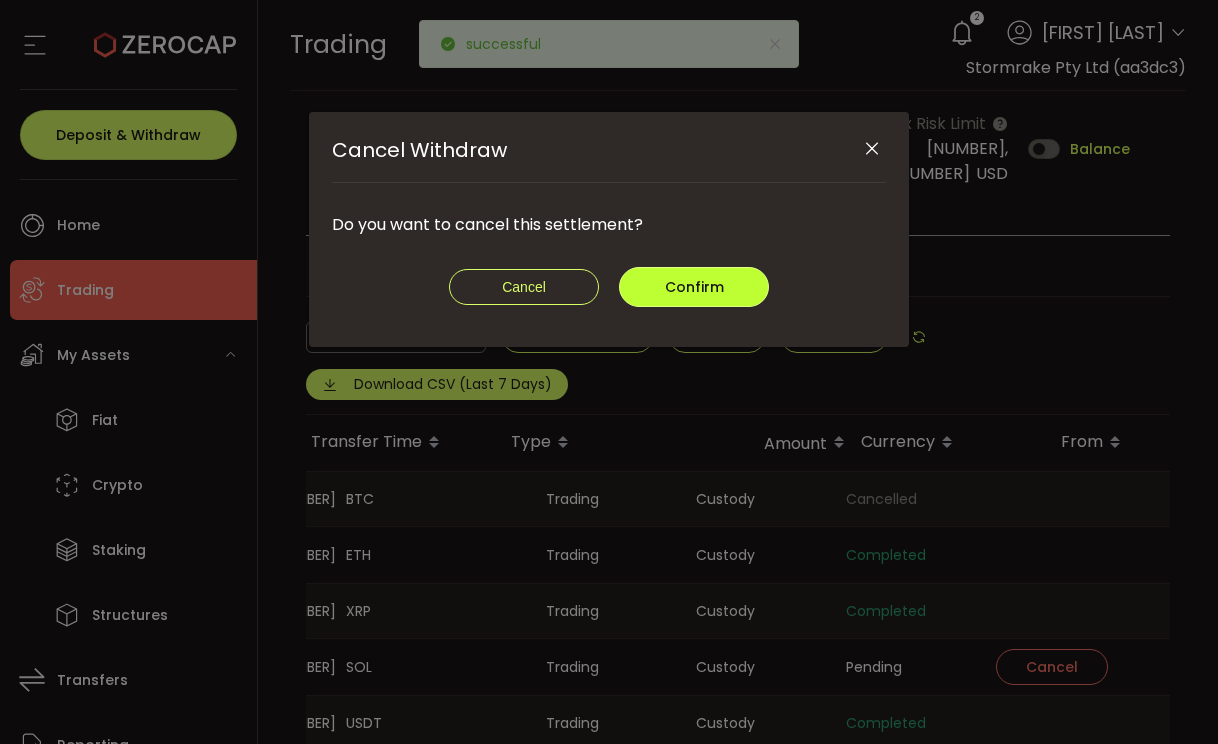 click on "Confirm" at bounding box center (694, 287) 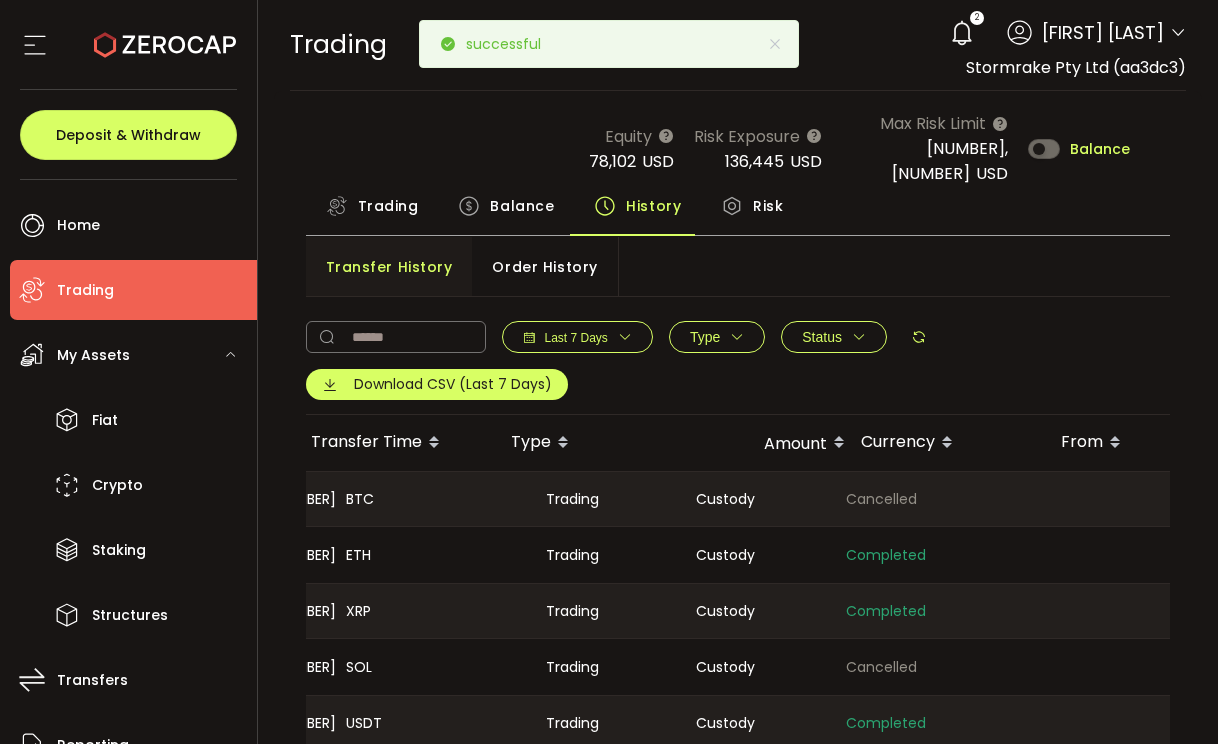 click on "Balance" at bounding box center (522, 206) 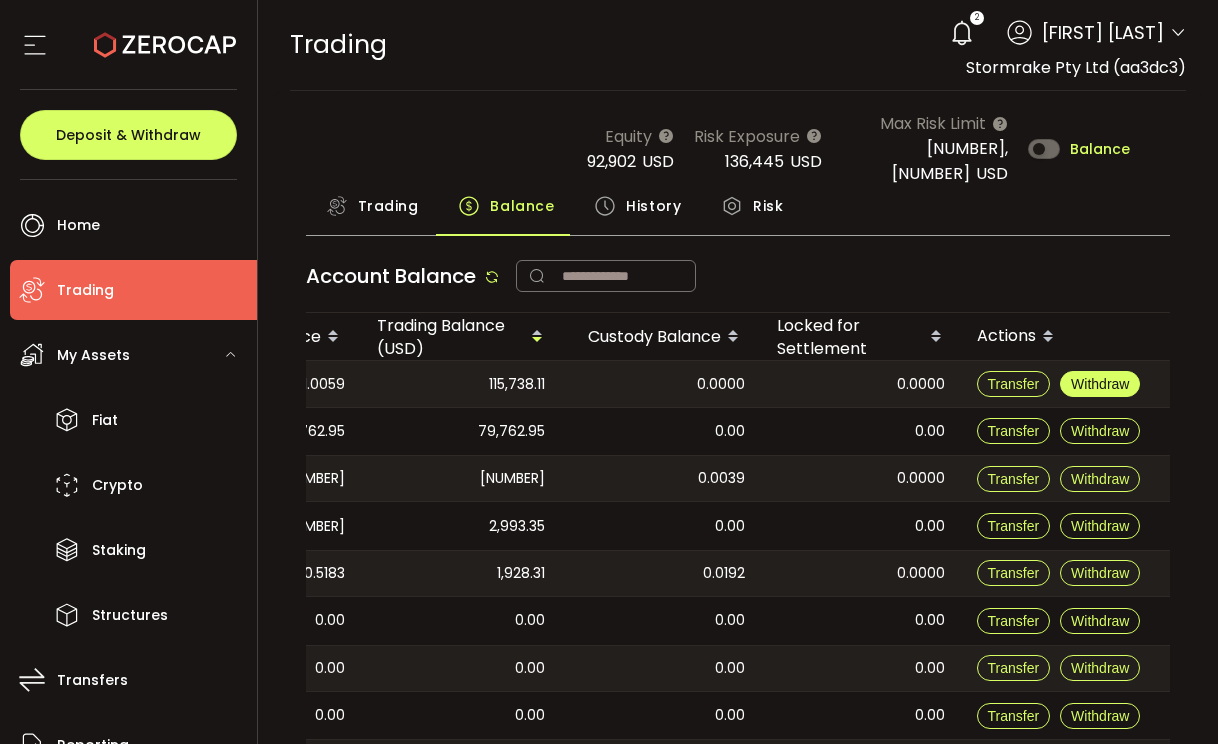 click on "Withdraw" at bounding box center [1100, 384] 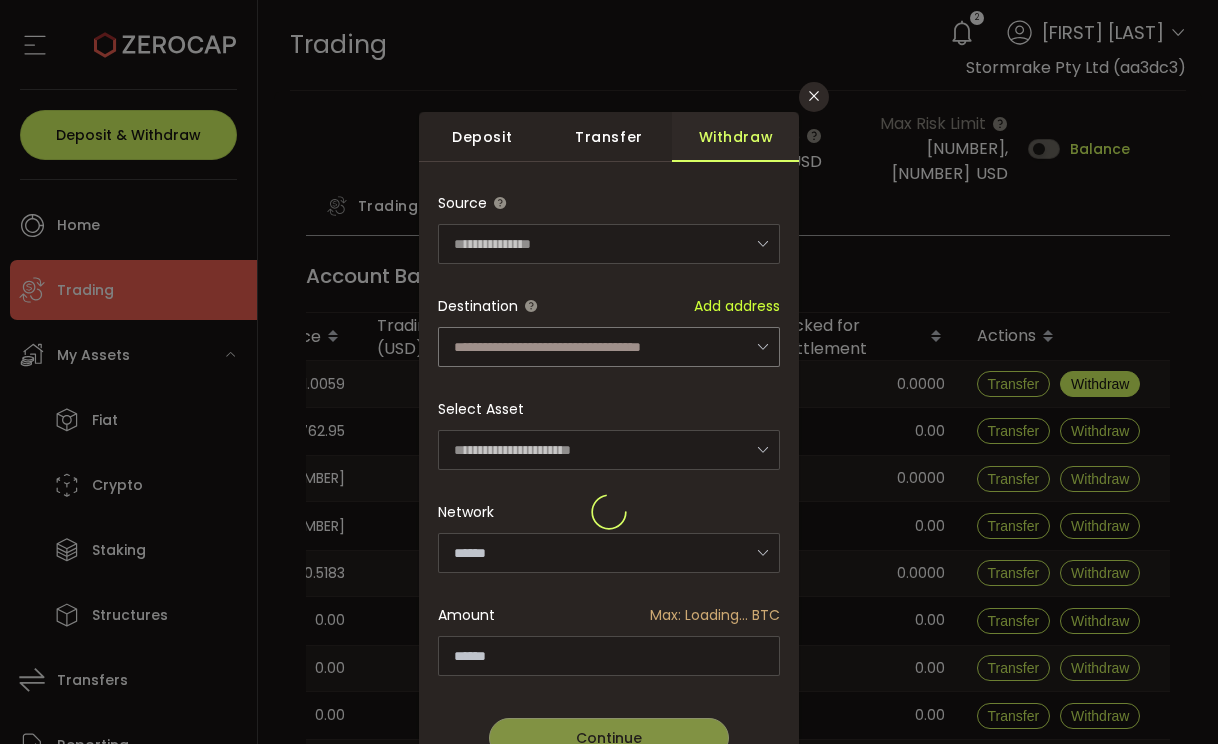type on "*******" 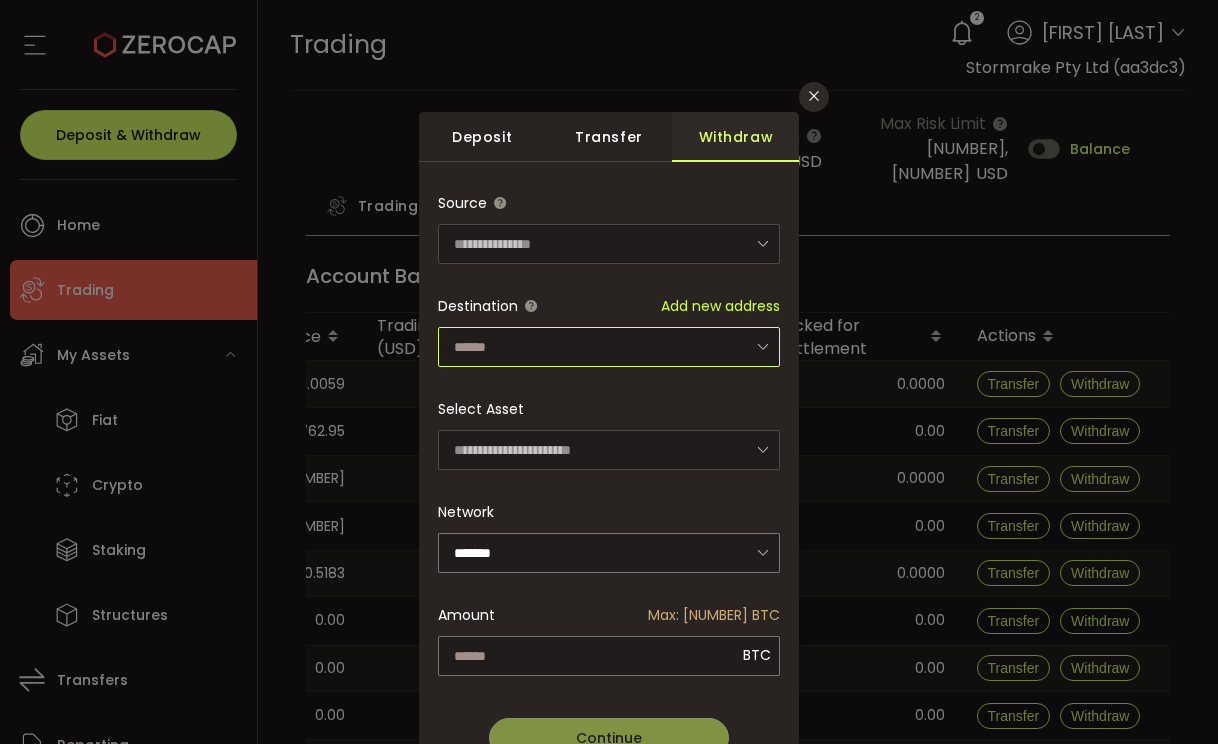 click at bounding box center (609, 347) 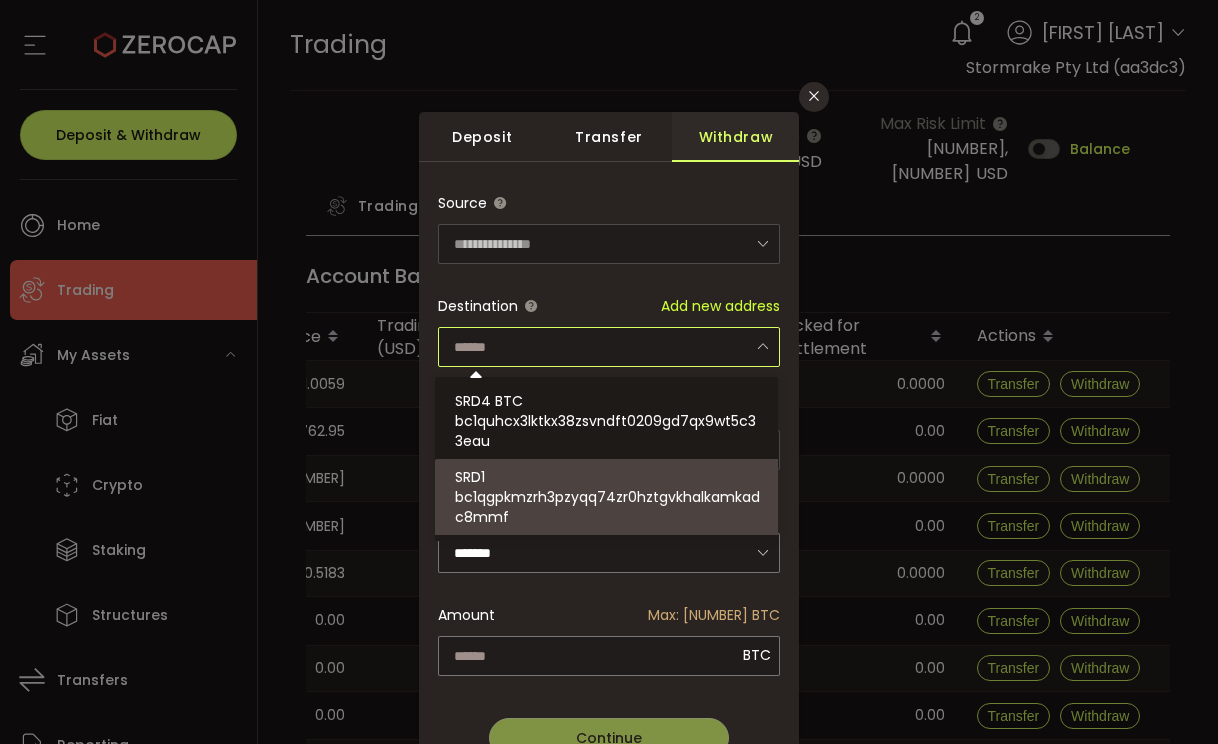 click on "bc1qgpkmzrh3pzyqq74zr0hztgvkhalkamkadc8mmf" at bounding box center (609, 507) 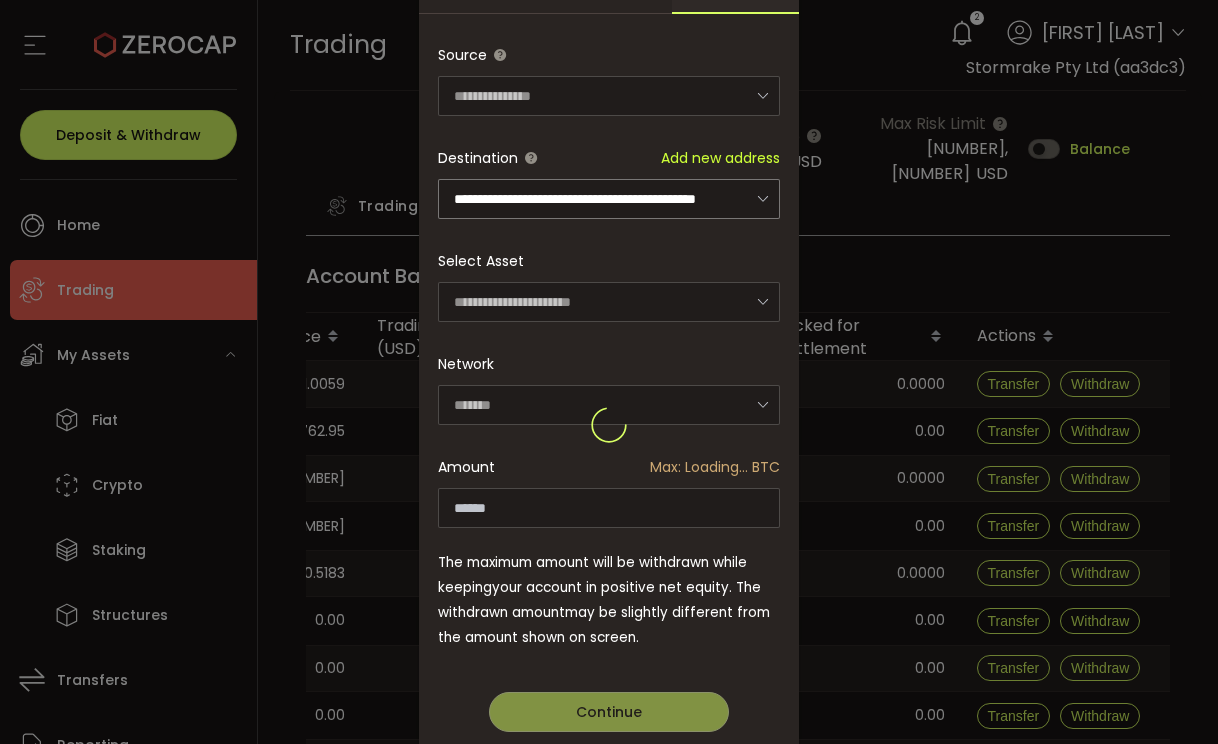 click on "Assets
Max: Loading... BTC
Send Max BTC New Net Equity: 1,032.52 USD
The maximum amount will be withdrawn while keeping
your account in positive net equity. The withdrawn amount
may be slightly different from the amount shown on screen.
Continue
Verify
Go Back
Submit
Need help?" at bounding box center [609, 424] 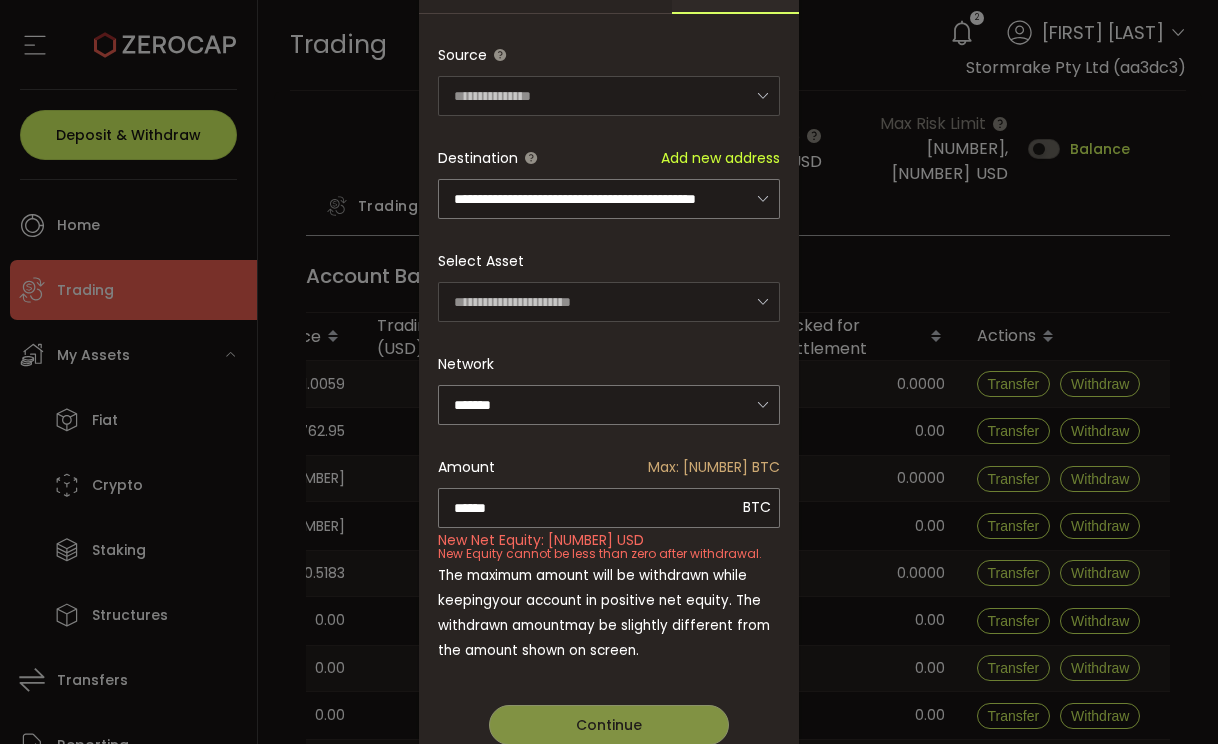 click on "**********" at bounding box center (609, 431) 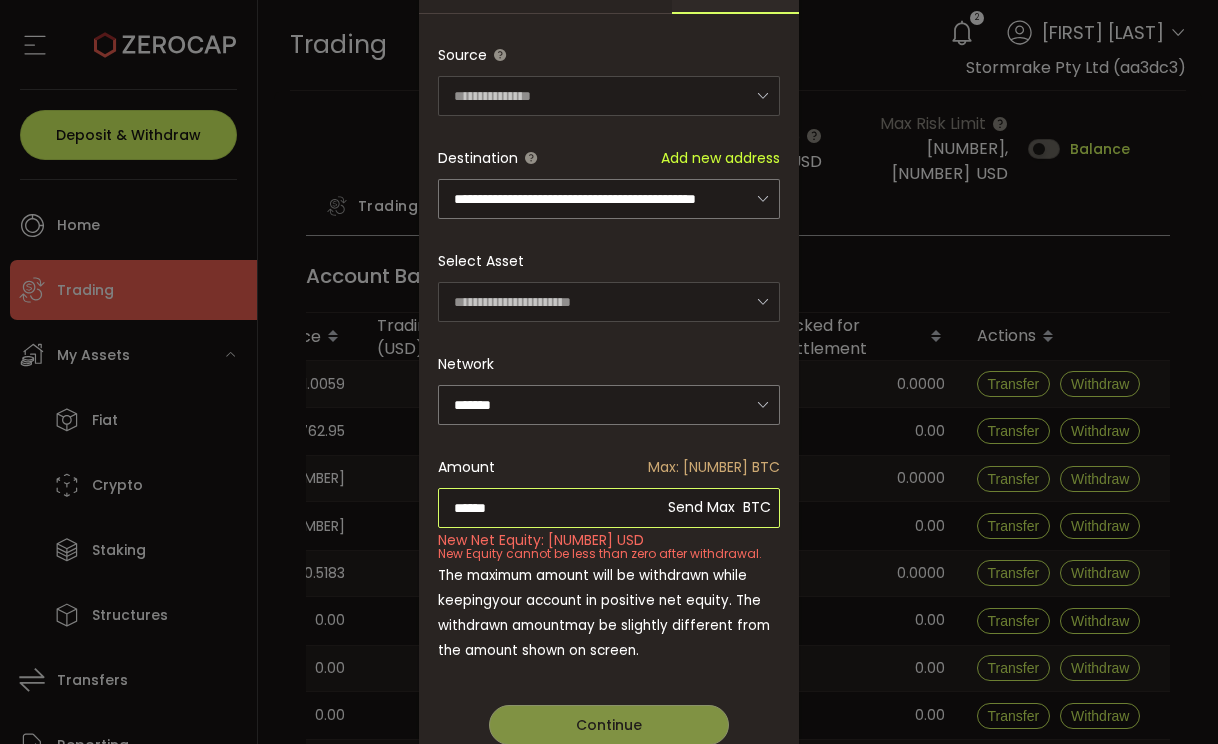 click on "******" at bounding box center (609, 508) 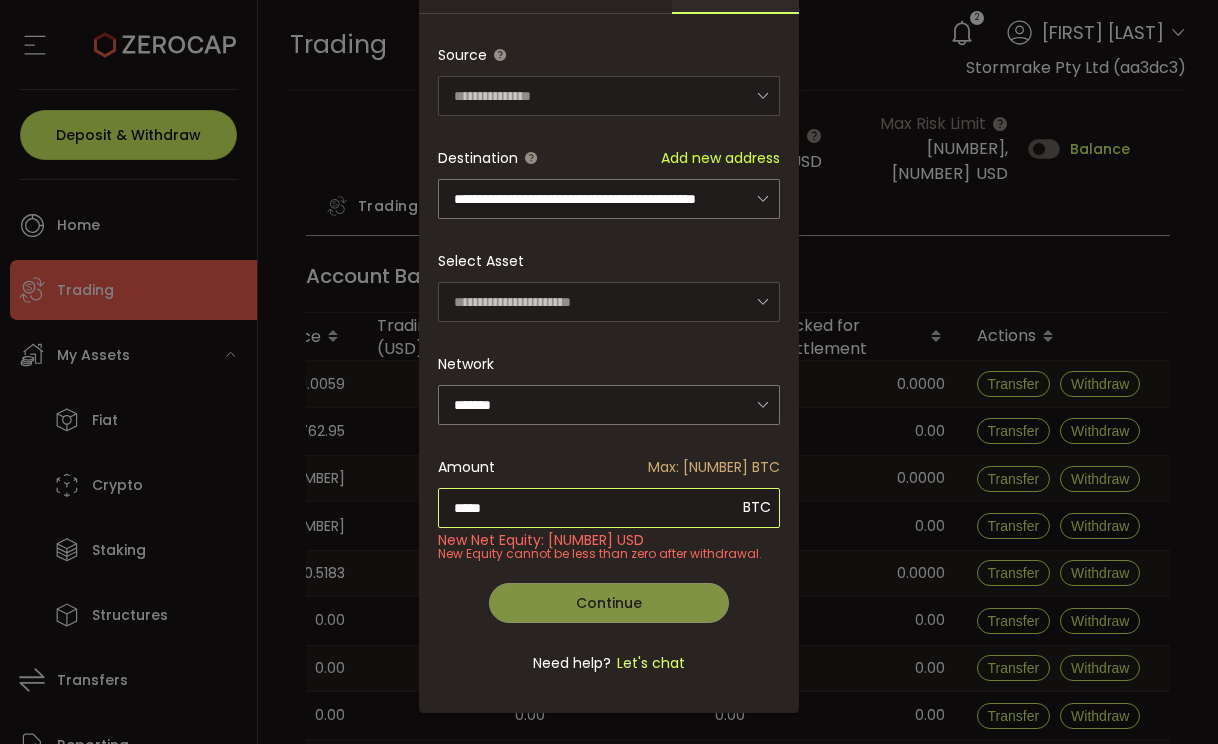 type on "*****" 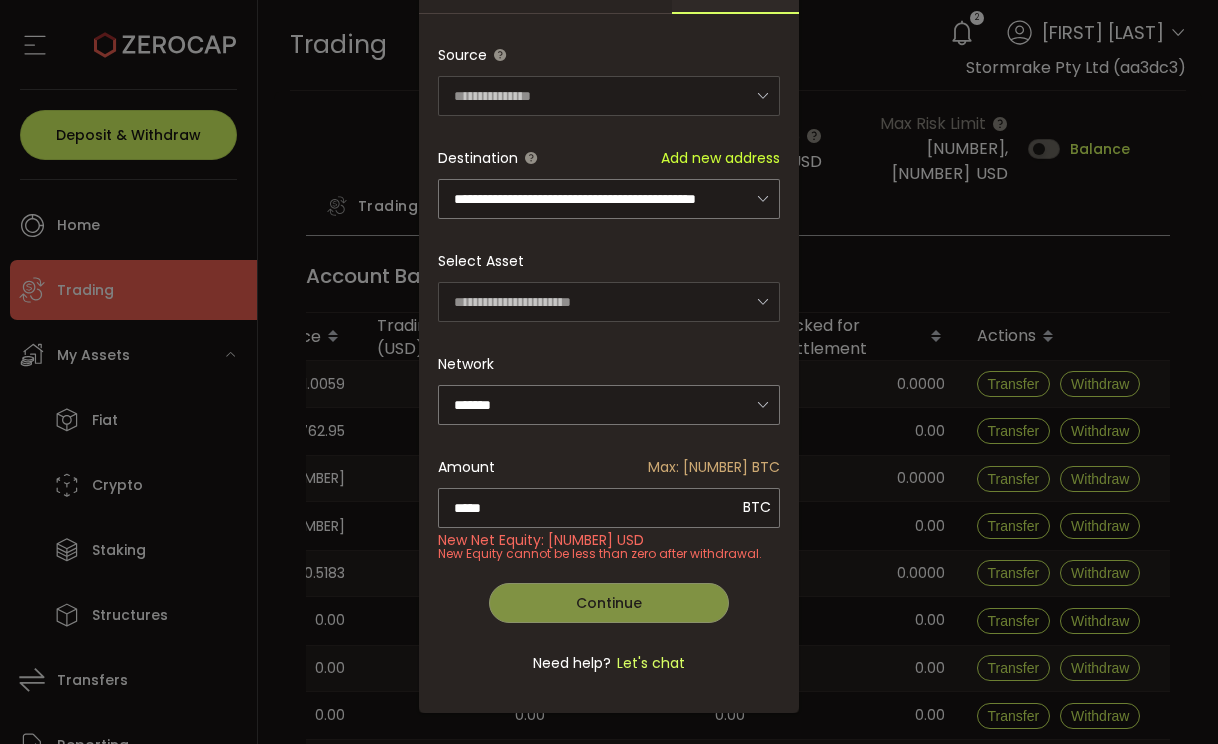 click on "Max: [NUMBER] BTC
***** Send Max BTC New Net Equity: [NUMBER] USD
The maximum amount will be withdrawn while keeping
your account in positive net equity. The withdrawn amount
may be slightly different from the amount shown on screen.
Continue
Verify
Go Back
Submit" at bounding box center [609, 370] 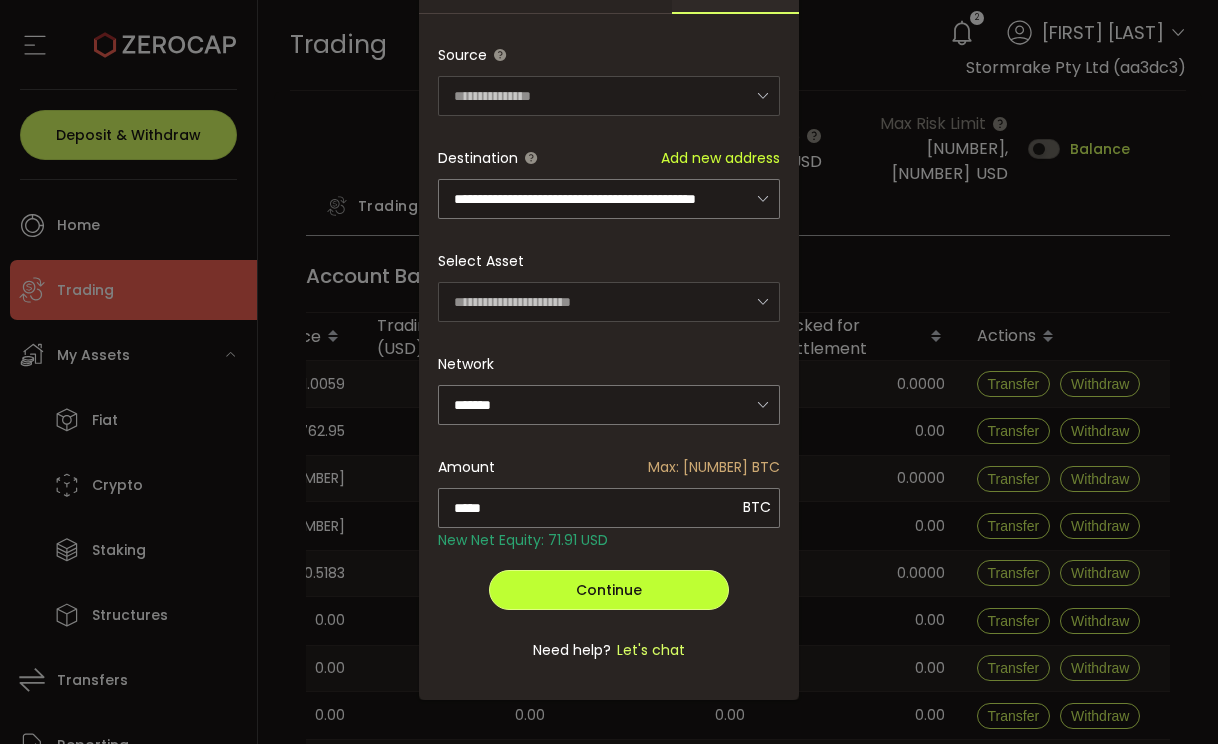 click on "Continue" at bounding box center (609, 590) 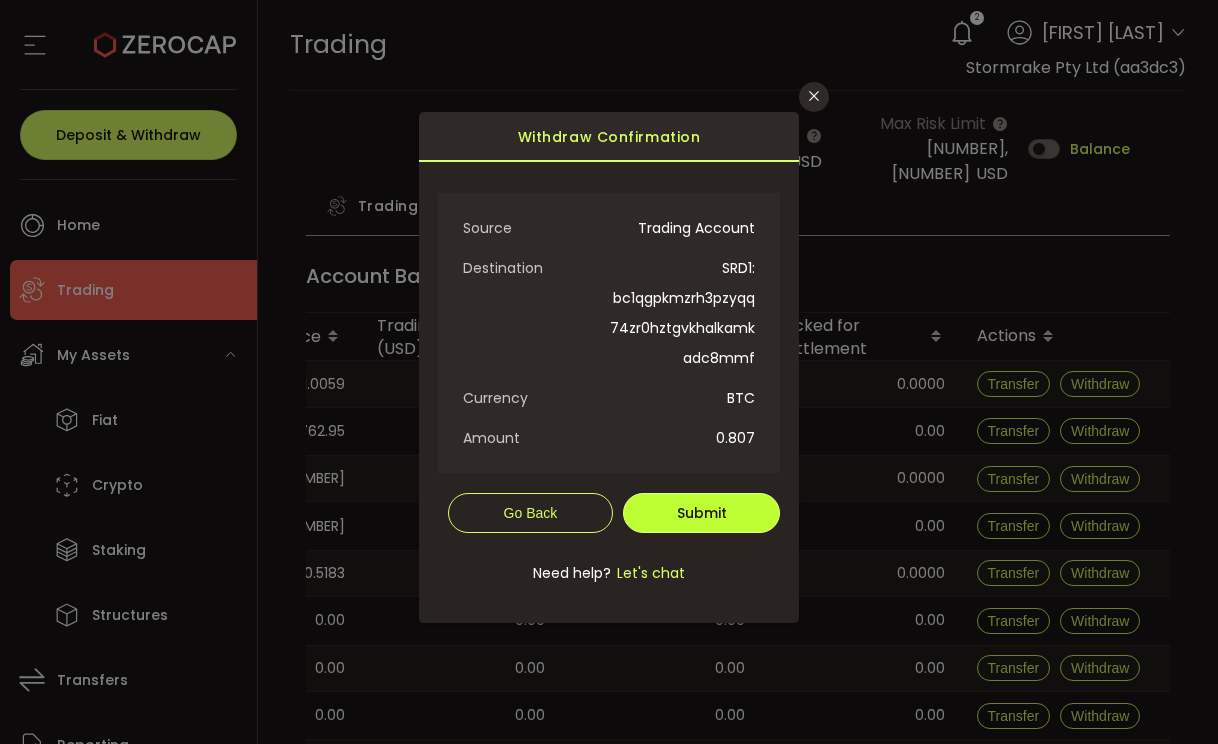click on "Submit" at bounding box center [701, 513] 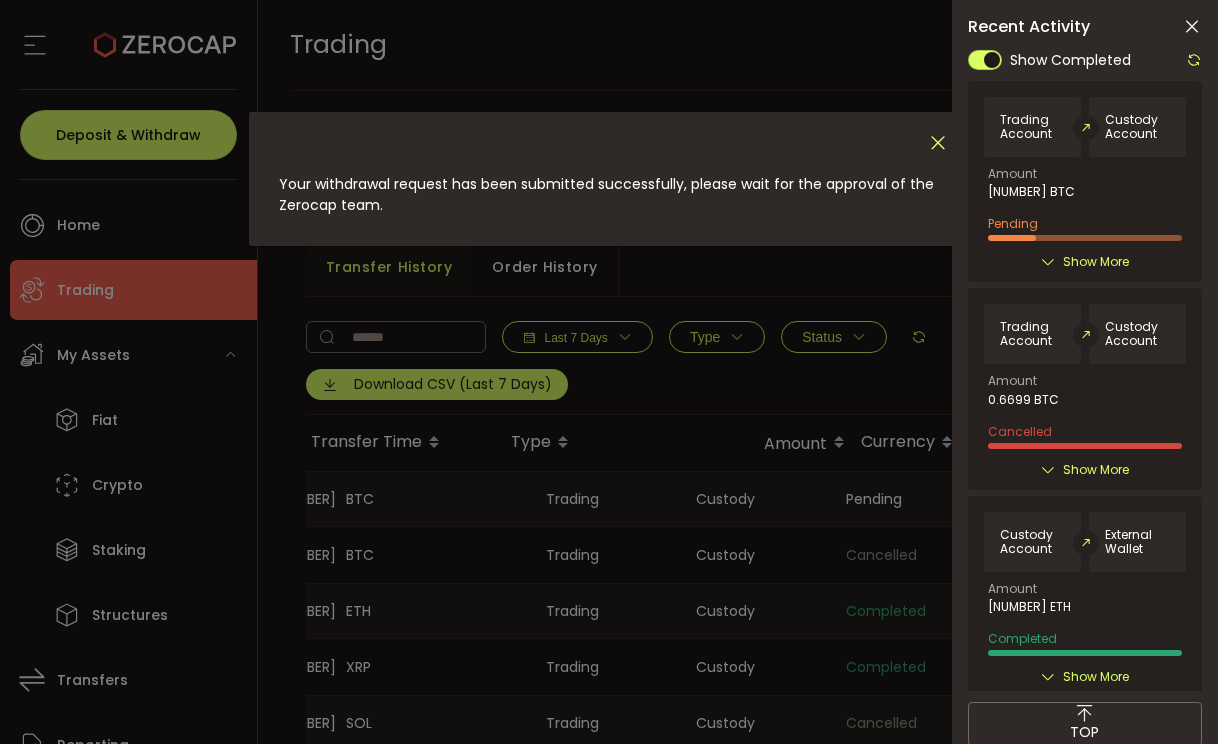 click at bounding box center [938, 143] 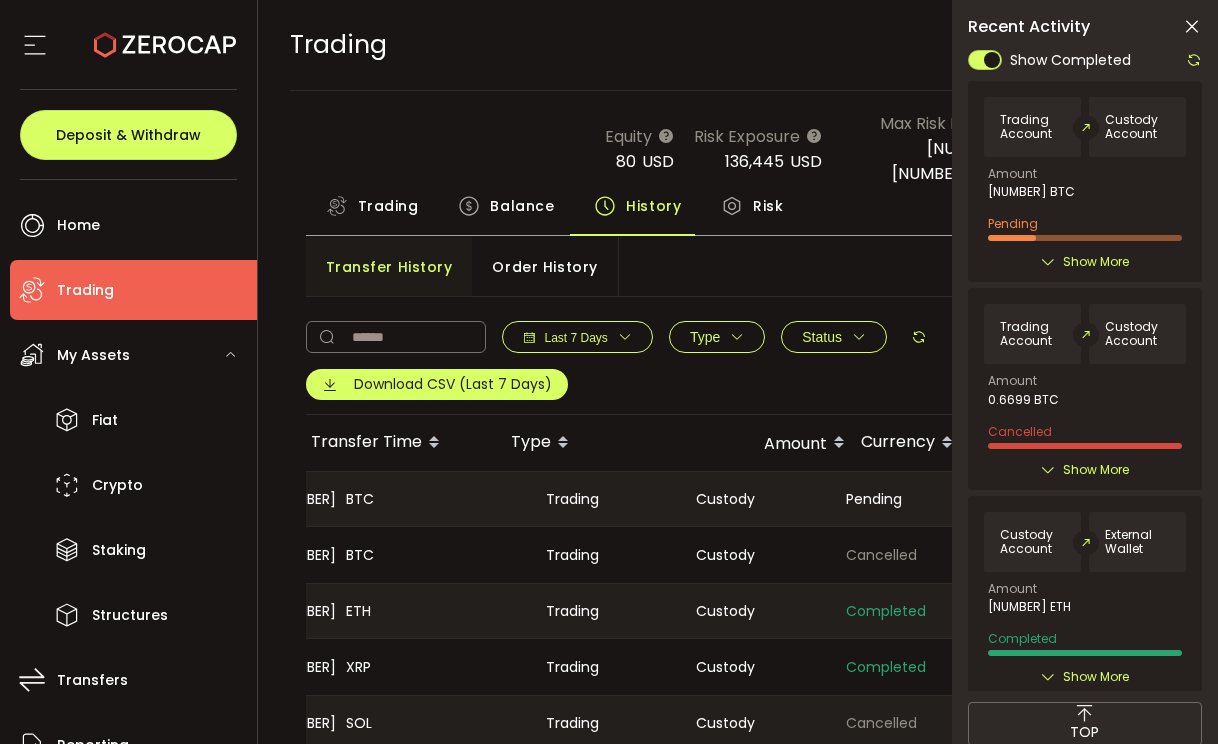 click at bounding box center (1192, 27) 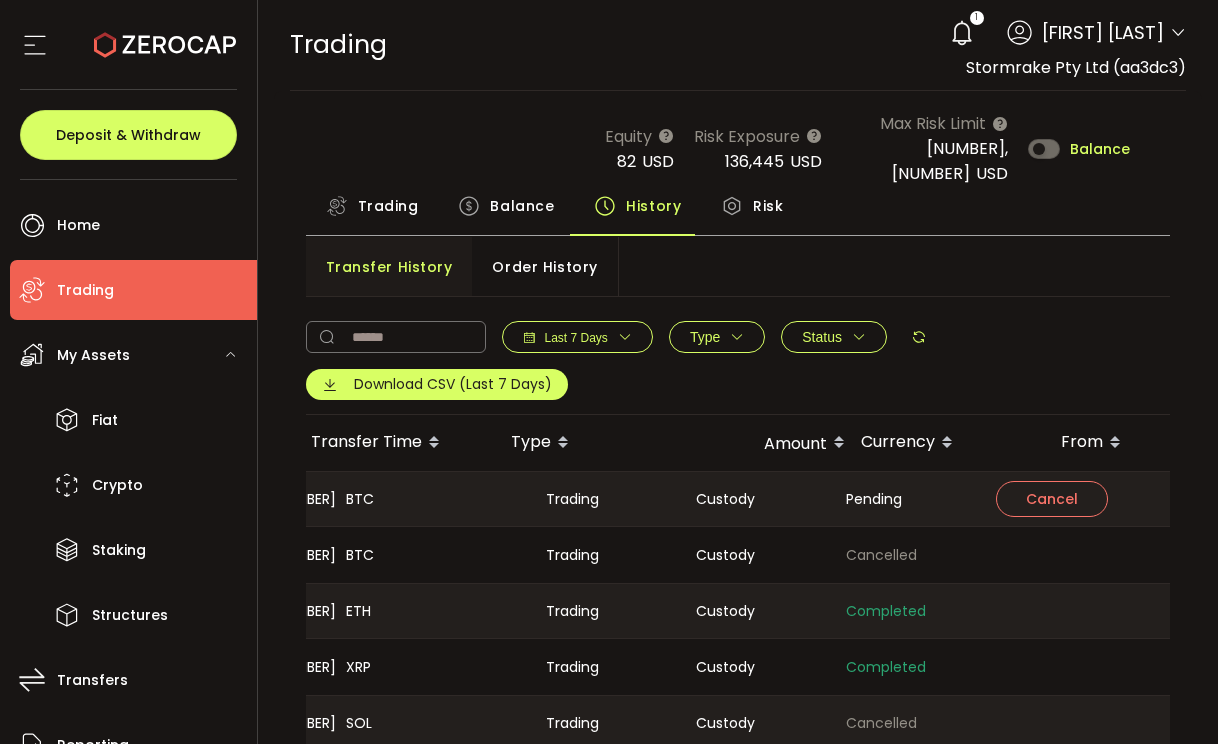 click on "Equity
[NUMBER]
USD Risk Exposure
[NUMBER]
USD Max Risk Limit
[NUMBER]
USD Balance" at bounding box center [738, 148] 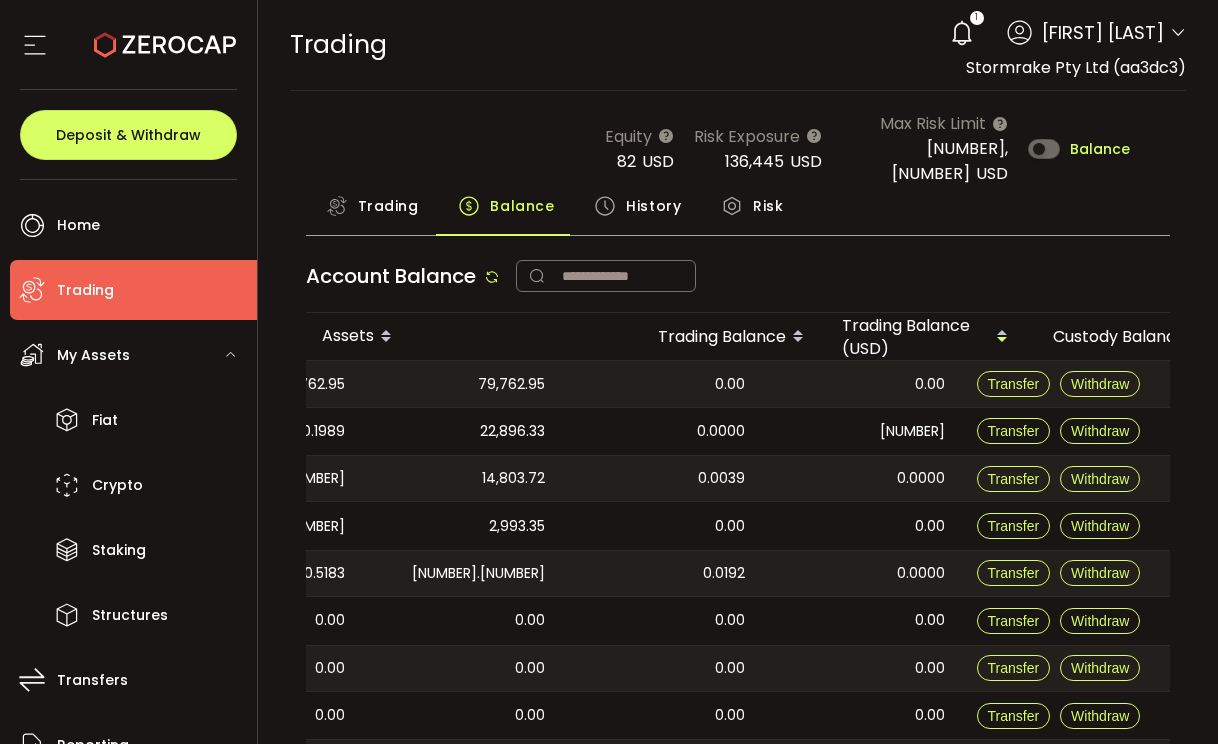 scroll, scrollTop: 0, scrollLeft: 117, axis: horizontal 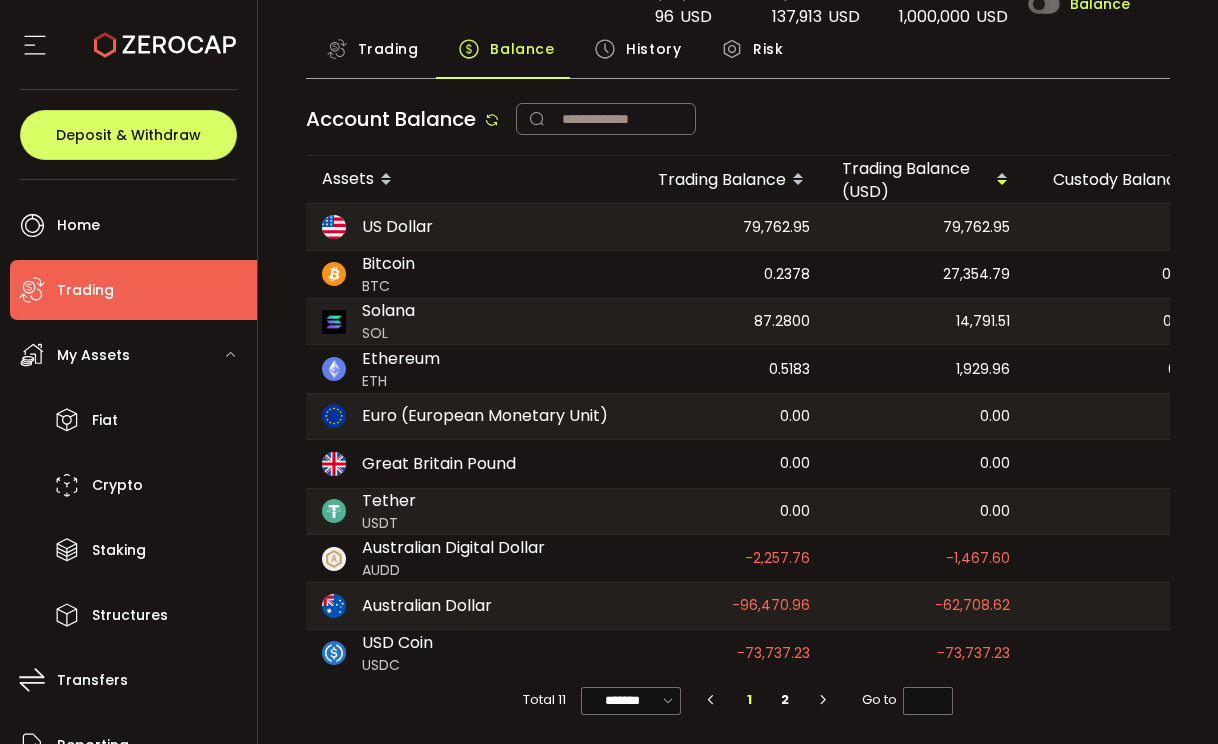 click on "Account Balance" at bounding box center (738, 124) 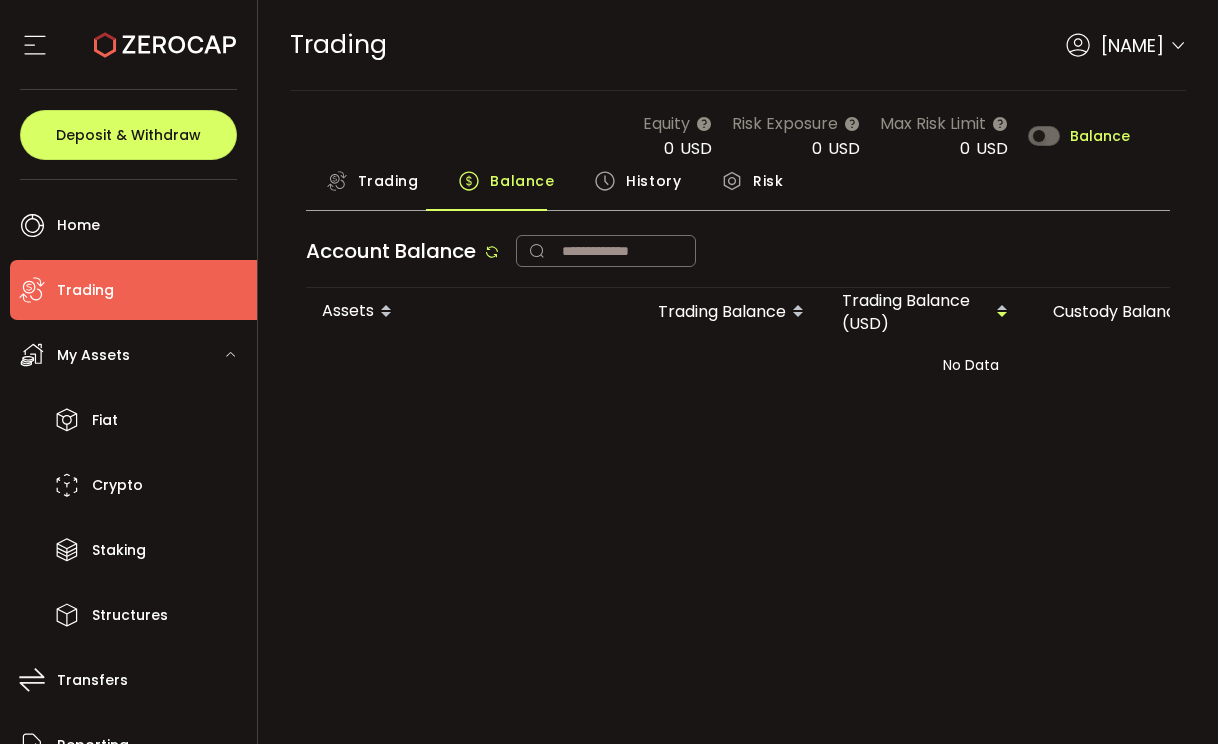 scroll, scrollTop: 0, scrollLeft: 0, axis: both 